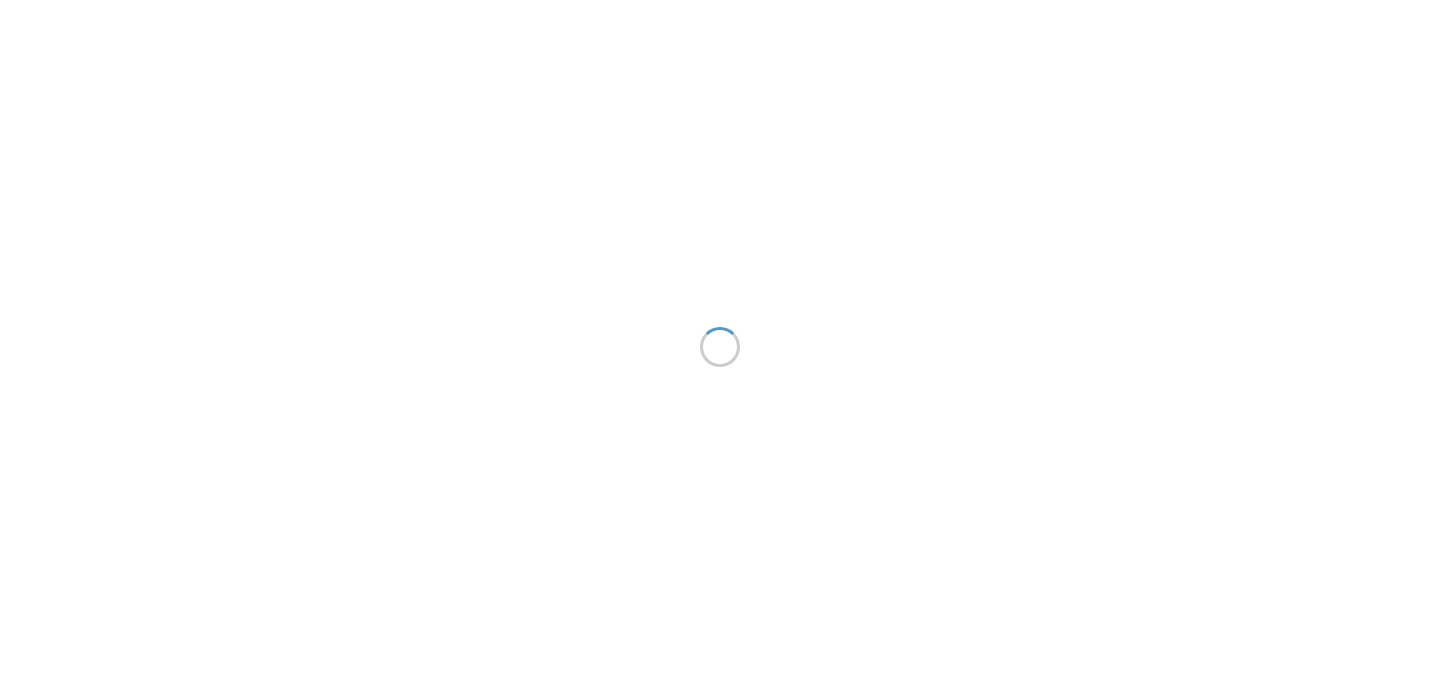 scroll, scrollTop: 0, scrollLeft: 0, axis: both 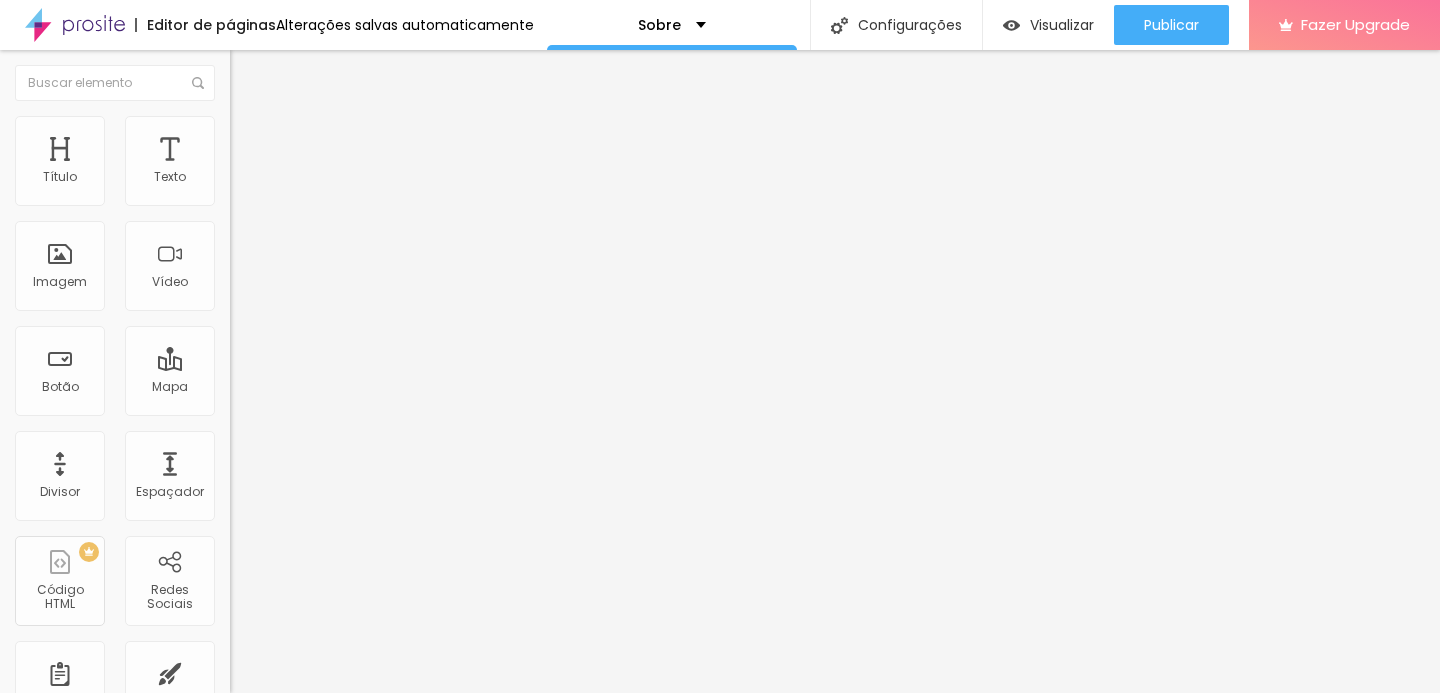click on "Trocar imagem" at bounding box center [284, 163] 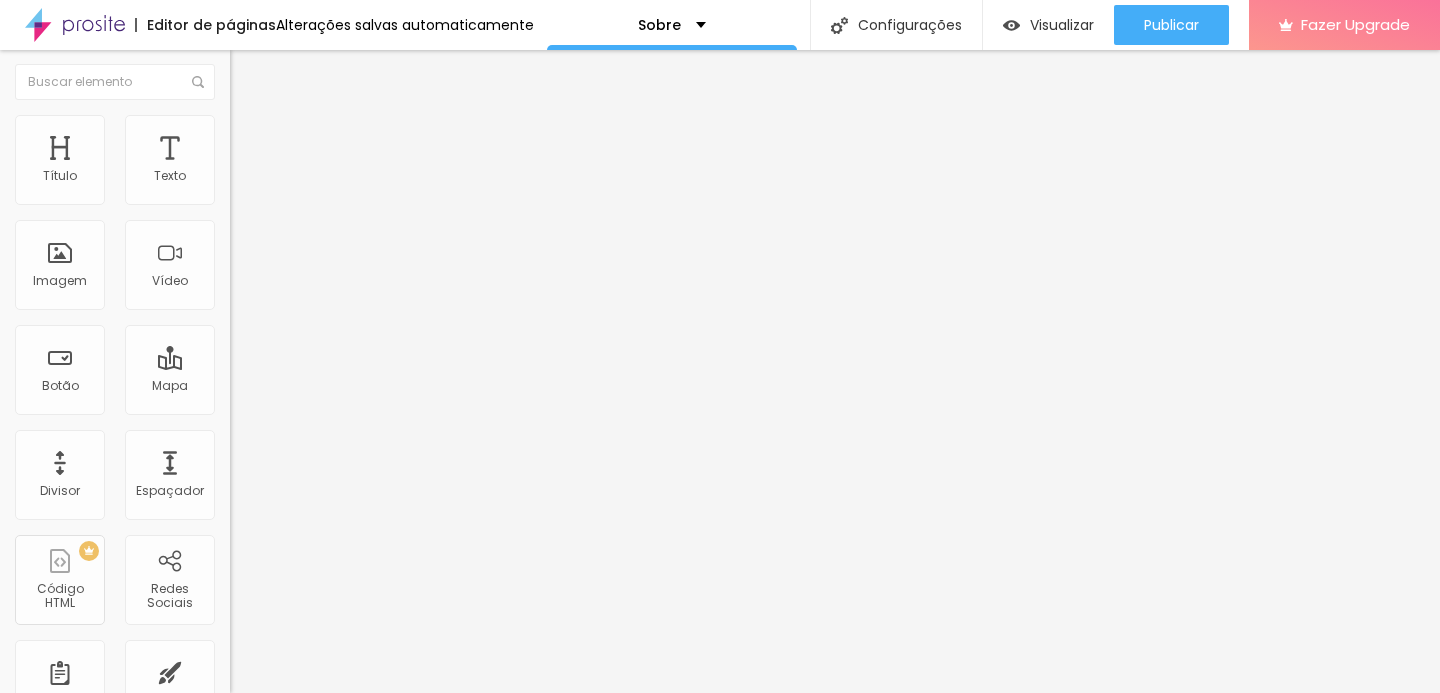 scroll, scrollTop: 0, scrollLeft: 0, axis: both 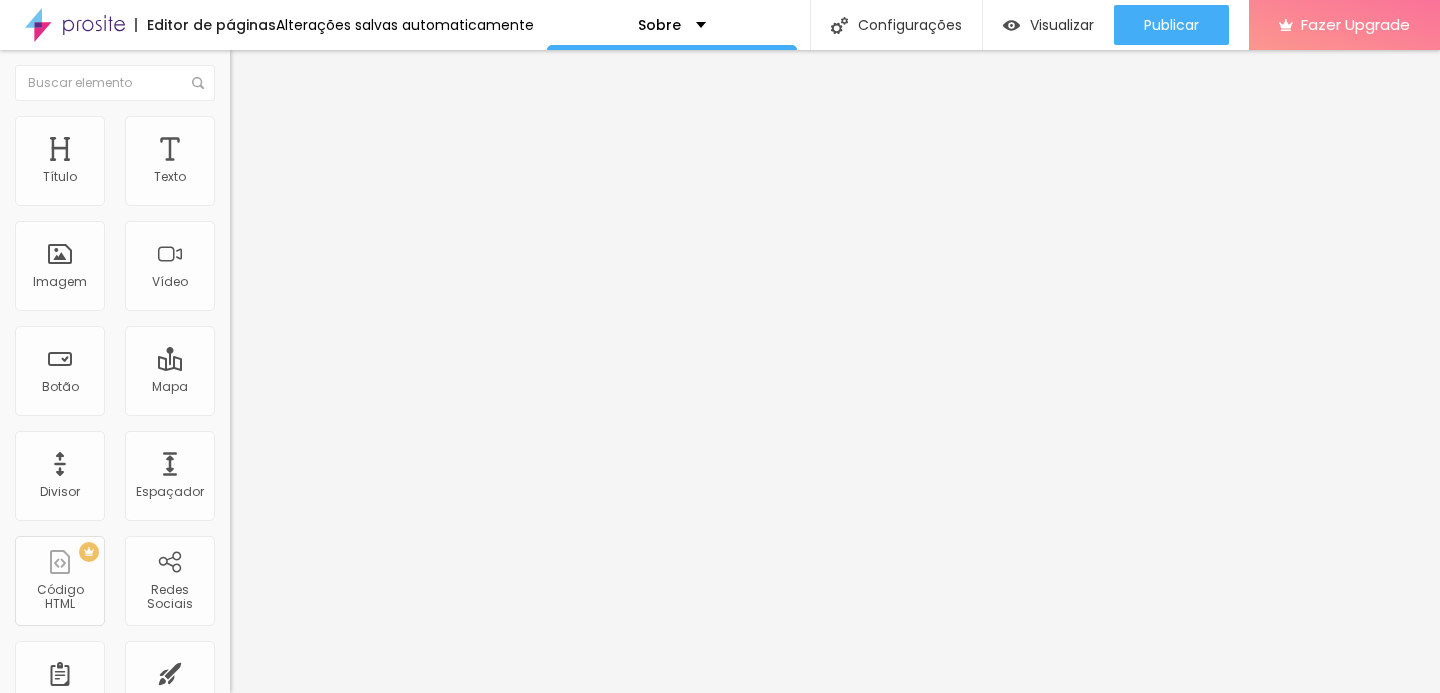 click at bounding box center (253, 73) 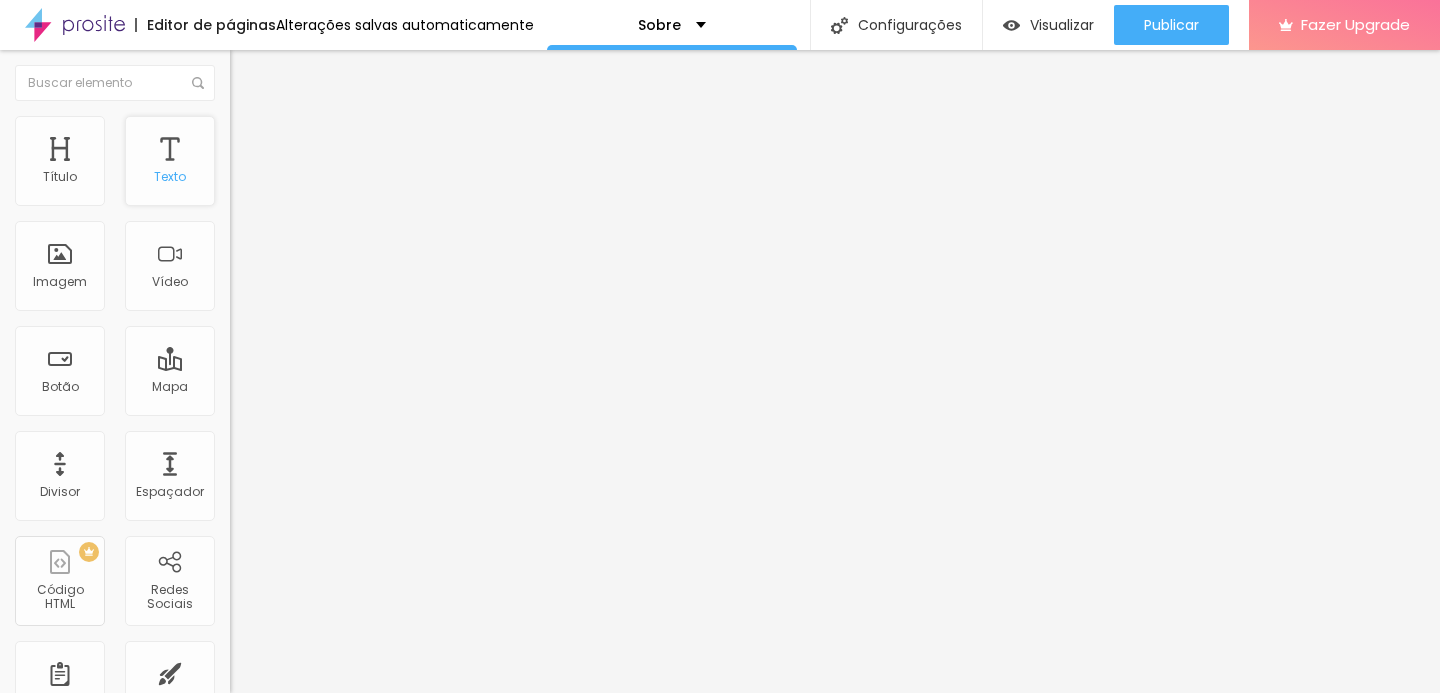 click on "Texto" at bounding box center (170, 161) 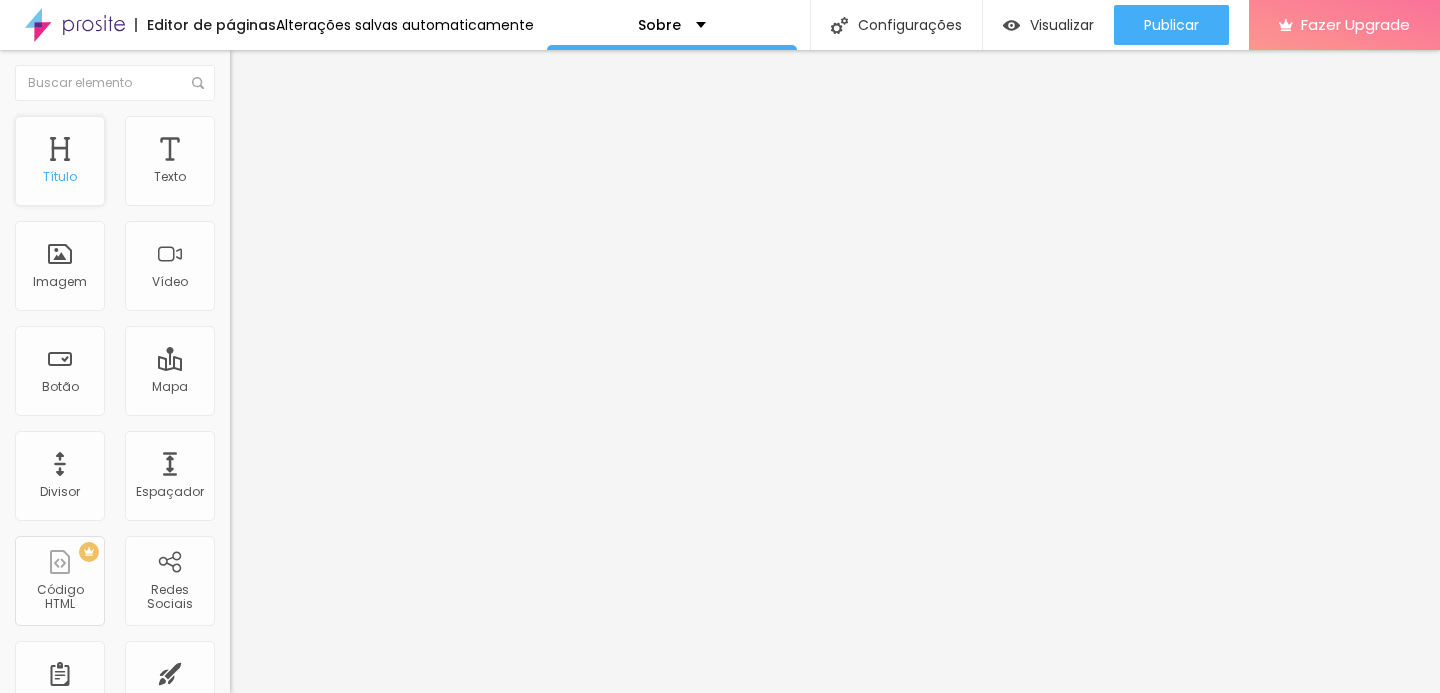 click on "Título" at bounding box center (60, 161) 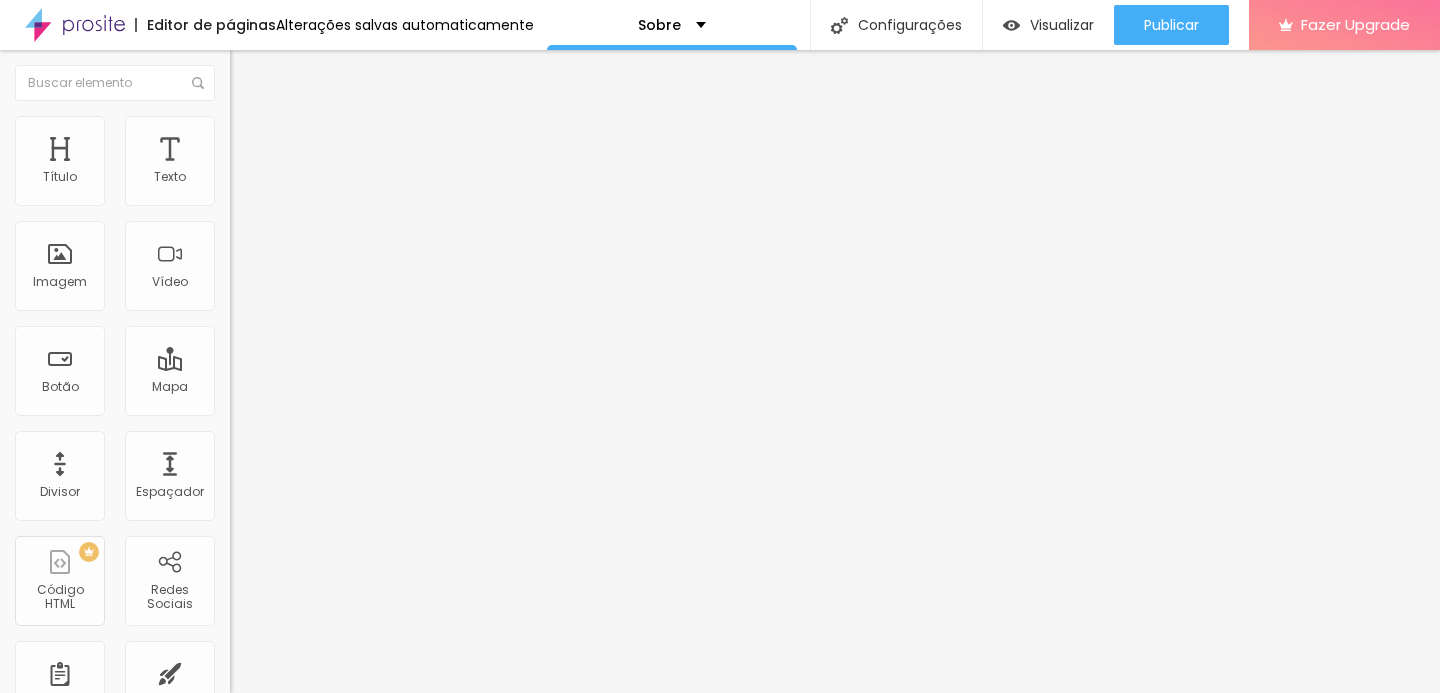 type on "1.3" 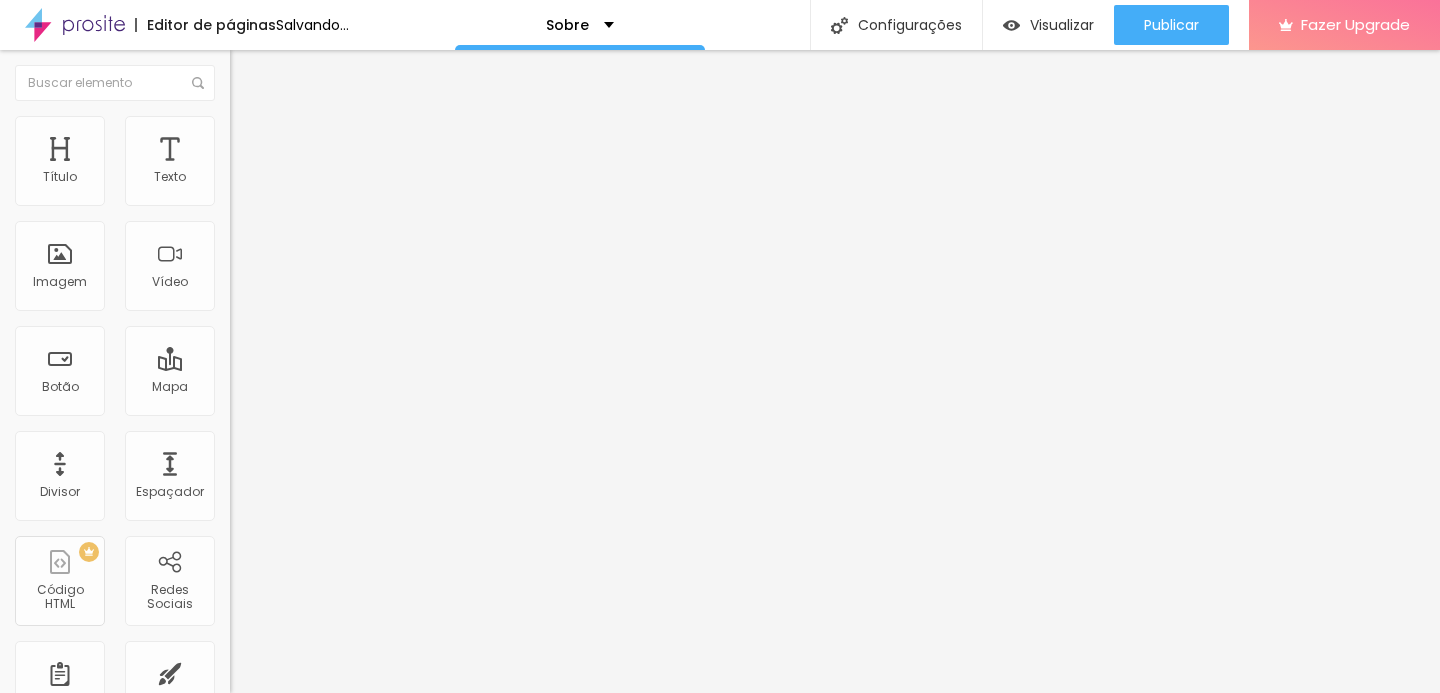 drag, startPoint x: 112, startPoint y: 275, endPoint x: 92, endPoint y: 275, distance: 20 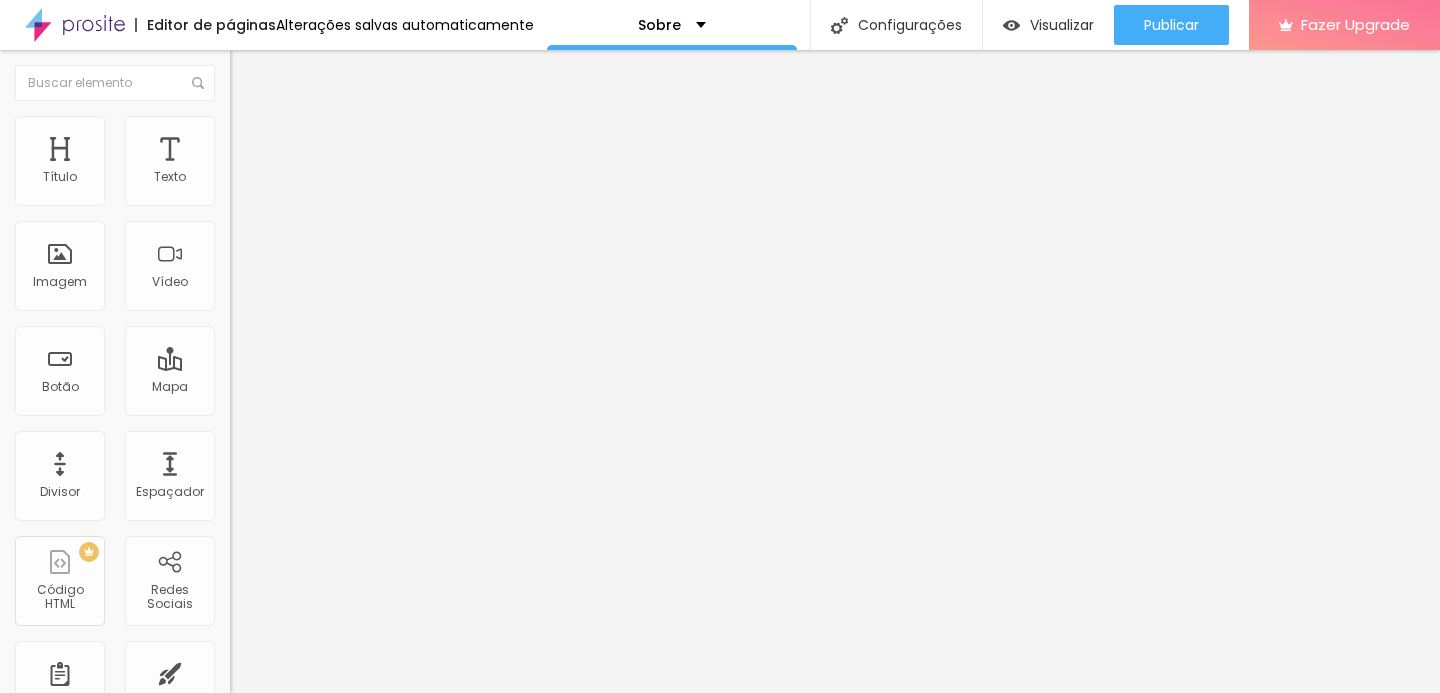 type on "17" 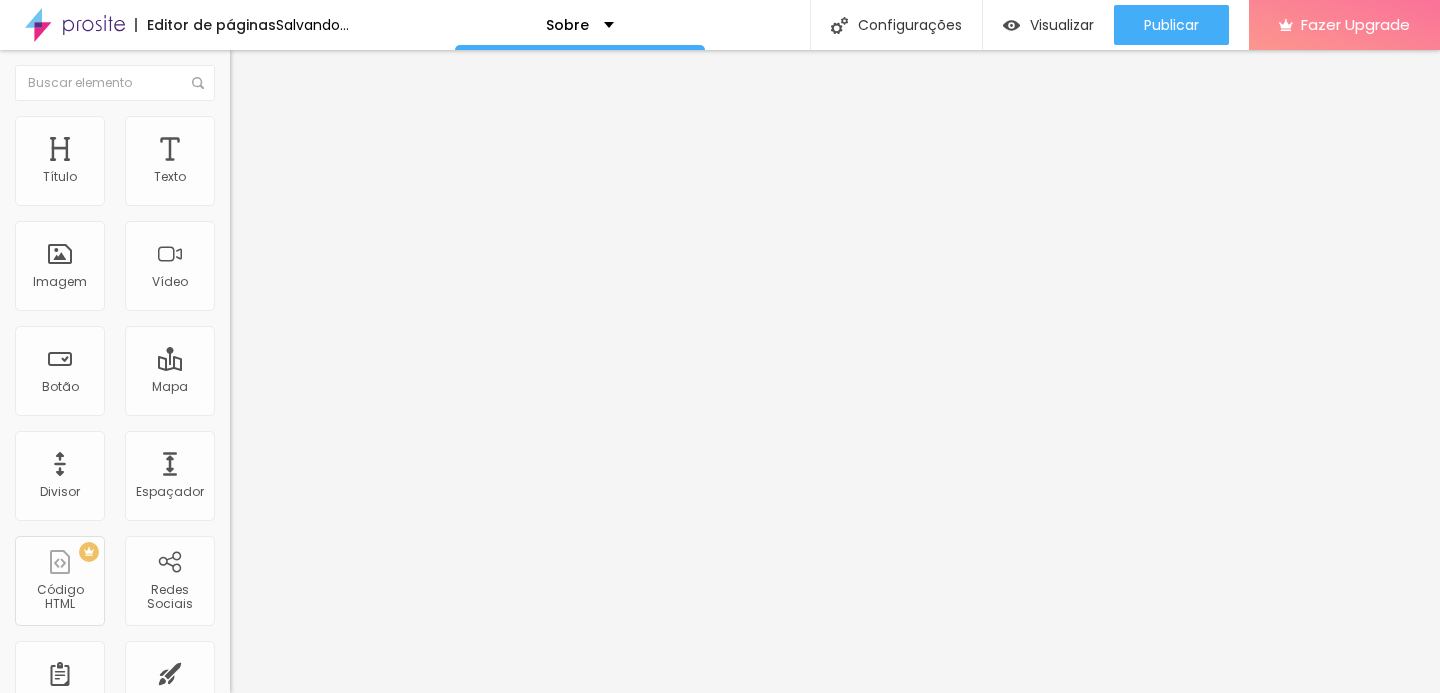 type on "16" 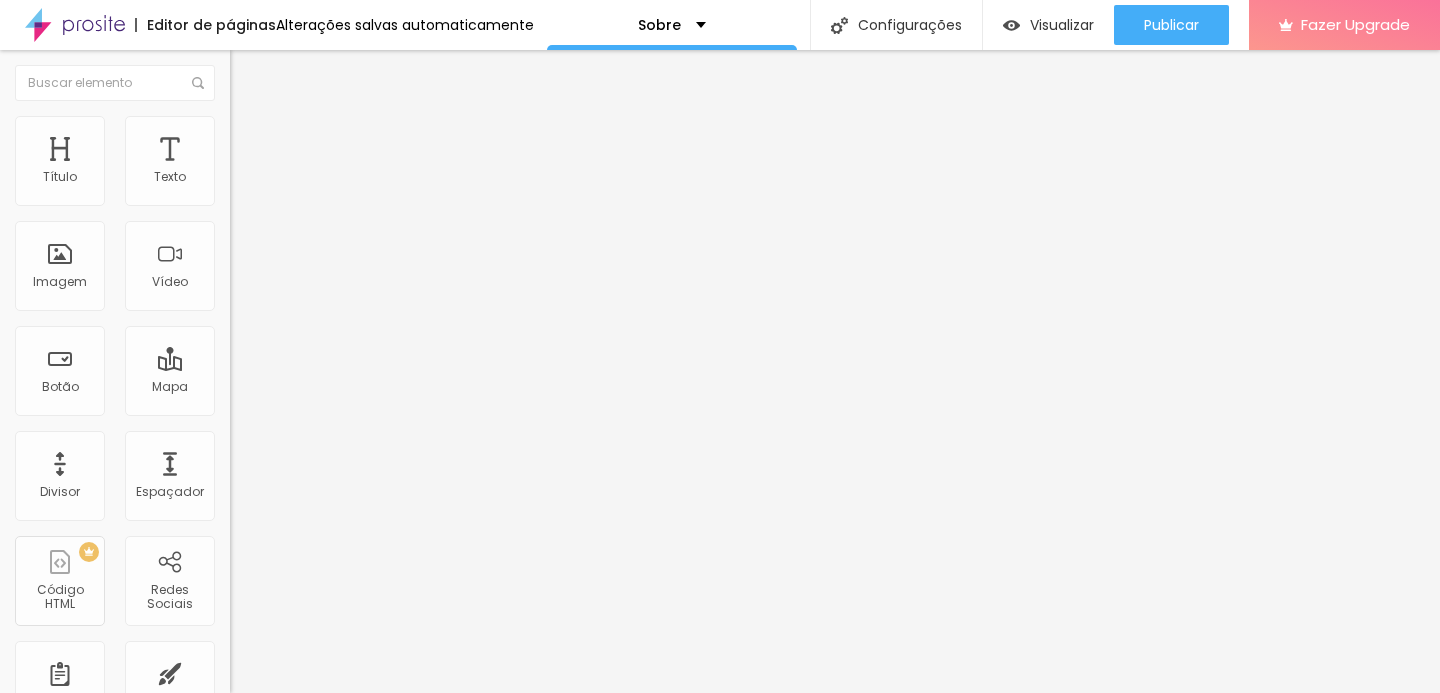 type on "14" 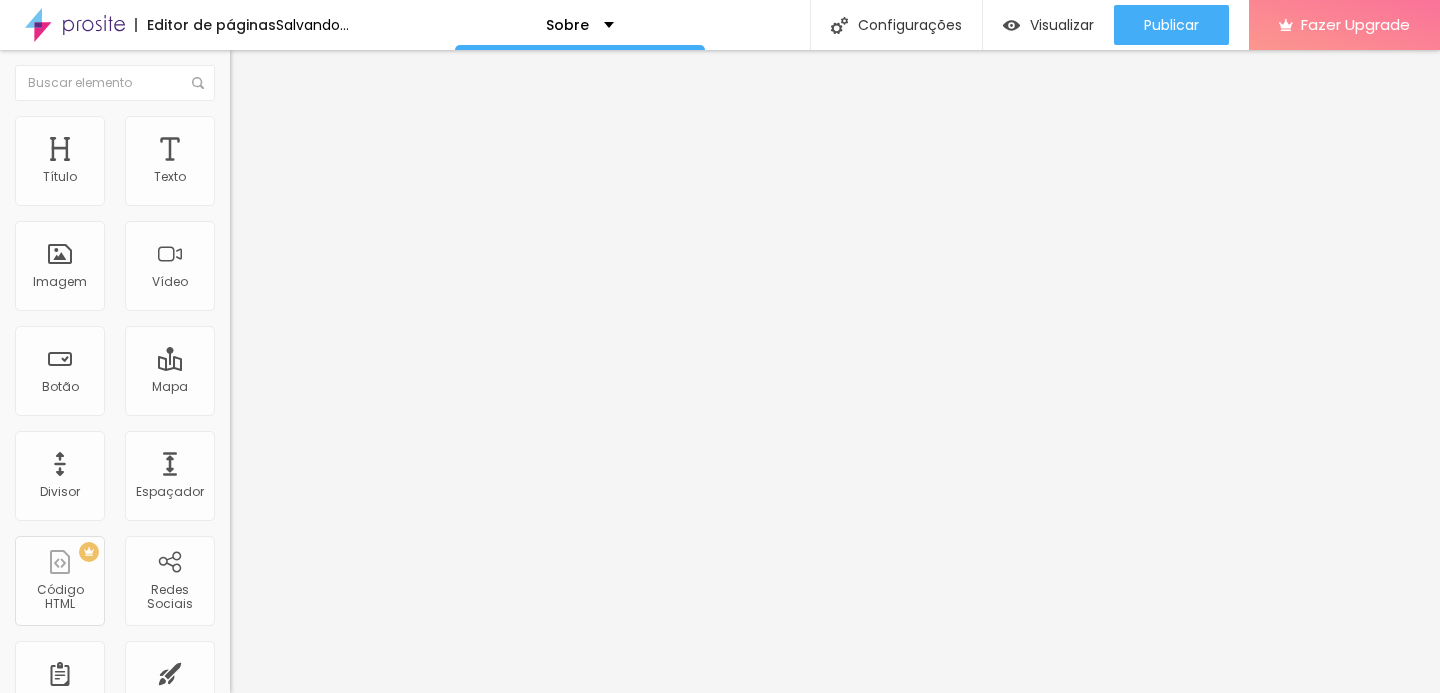 type on "16" 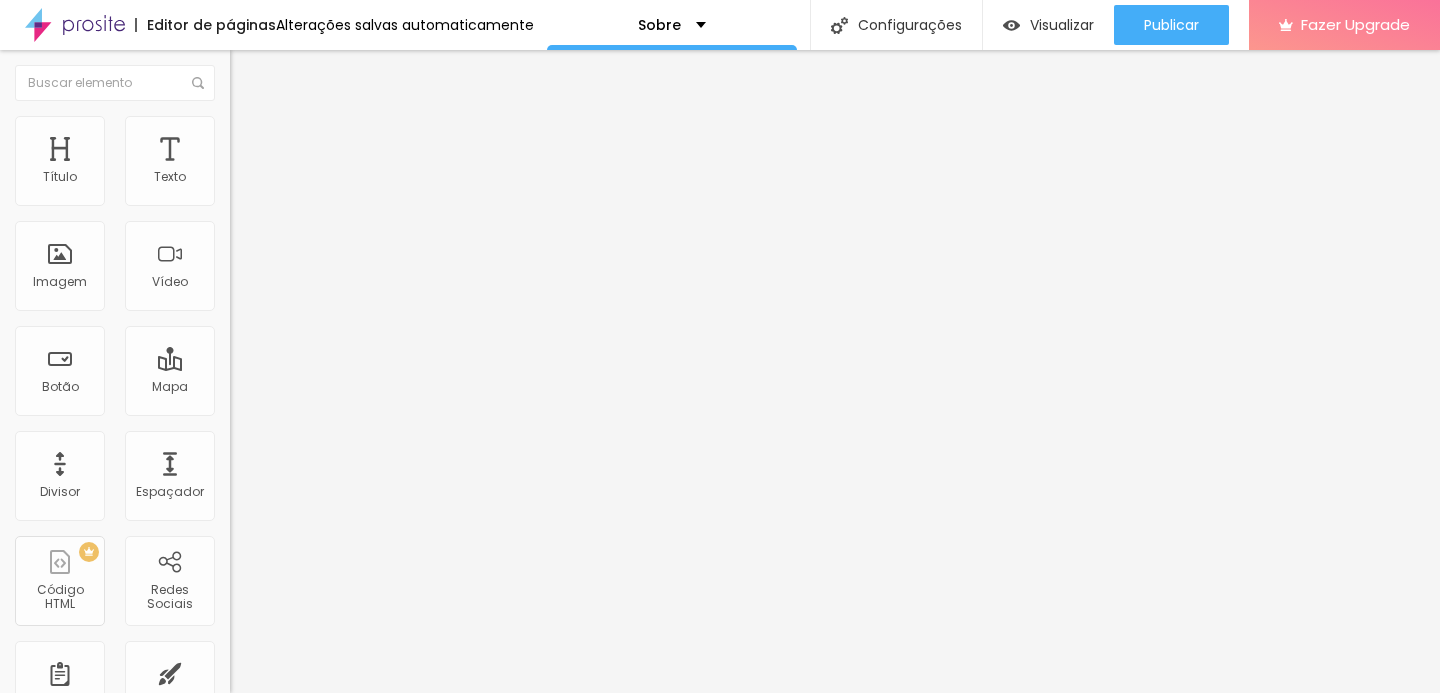 drag, startPoint x: 67, startPoint y: 201, endPoint x: 84, endPoint y: 204, distance: 17.262676 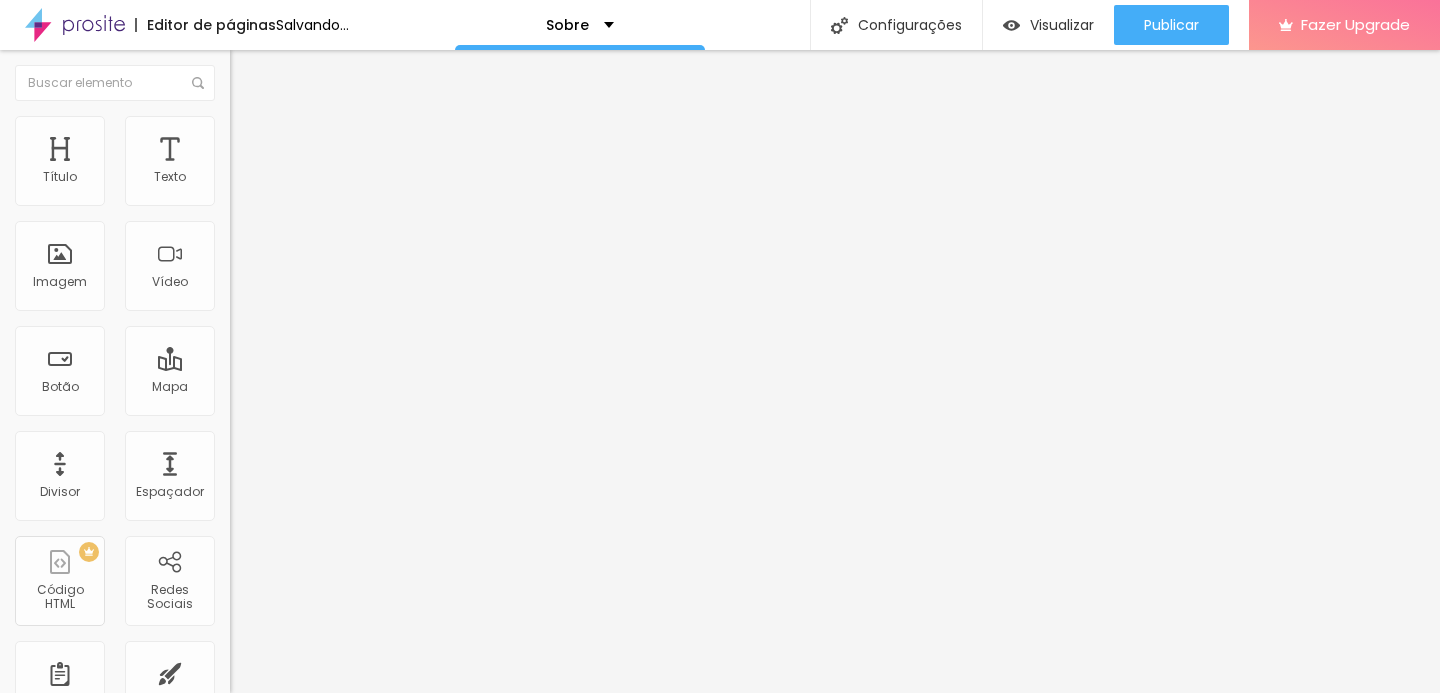 type on "1.2" 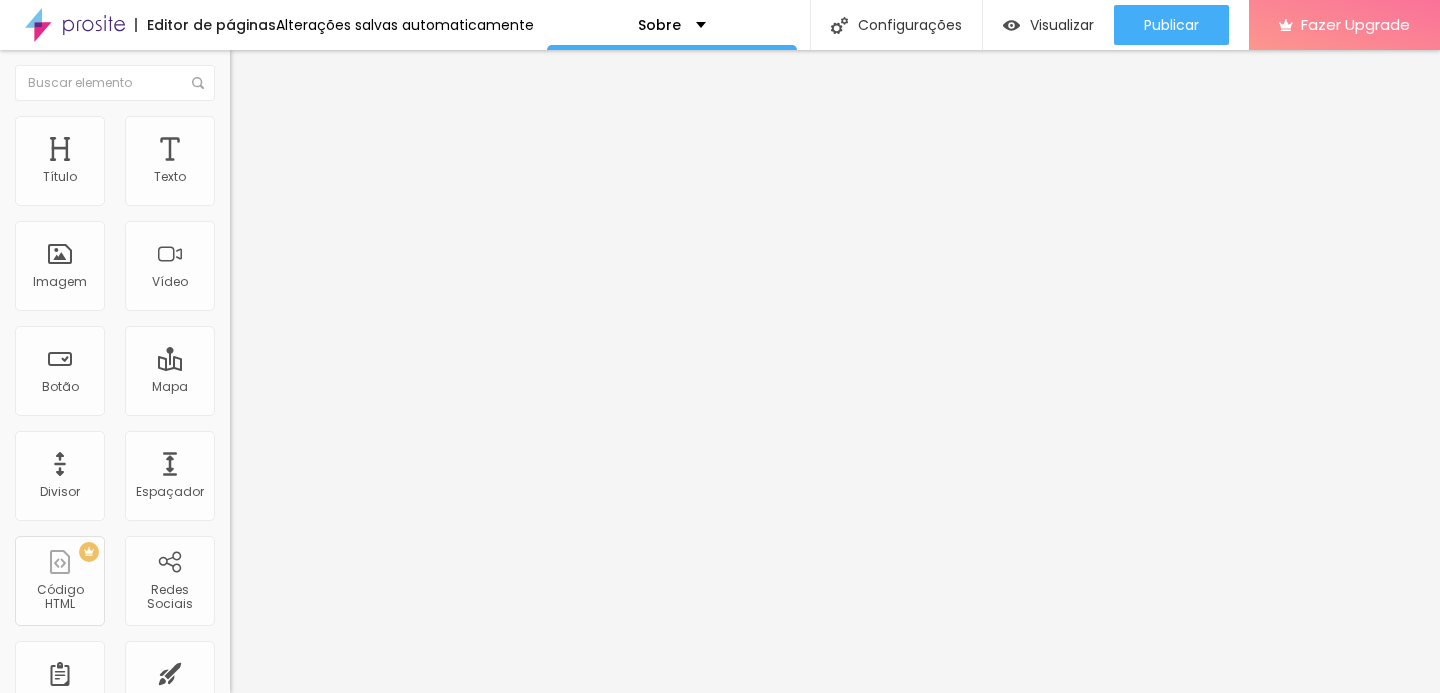 type on "1.2" 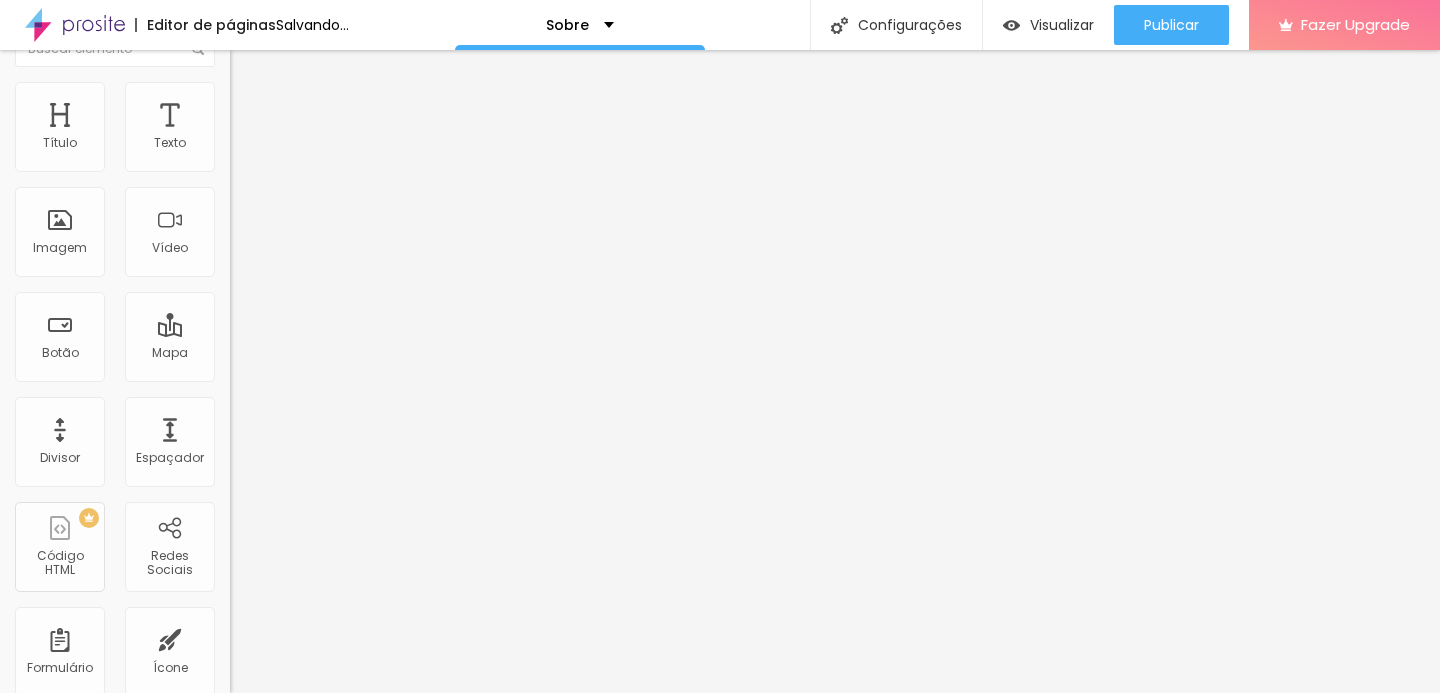 scroll, scrollTop: 0, scrollLeft: 0, axis: both 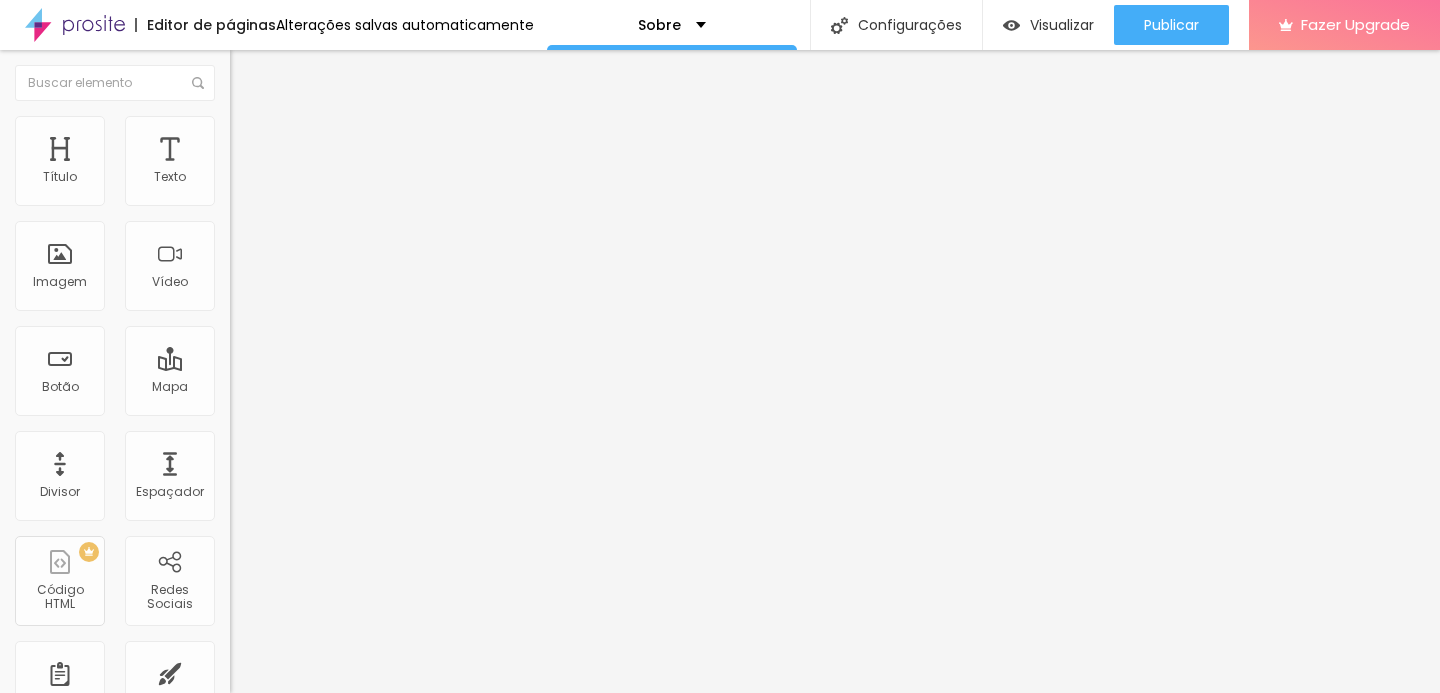 click on "Editar Texto" at bounding box center (302, 73) 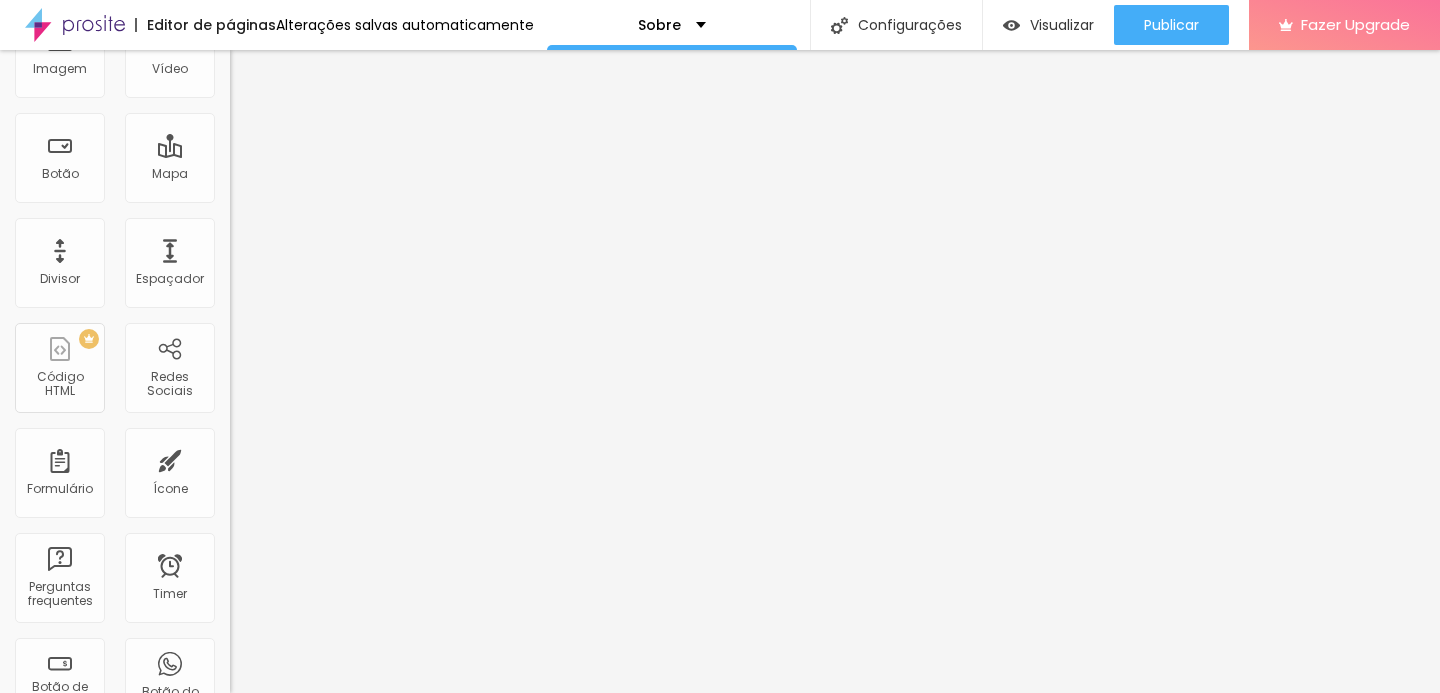 scroll, scrollTop: 412, scrollLeft: 0, axis: vertical 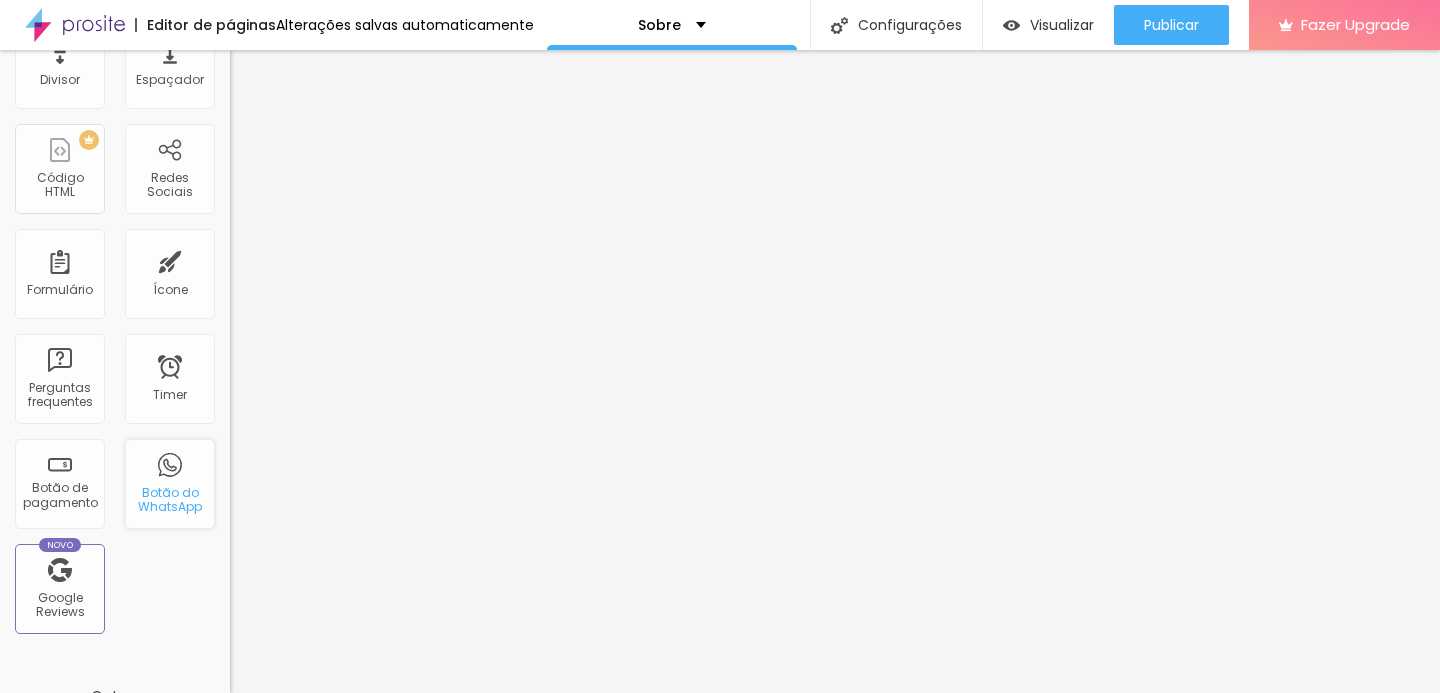 click on "Botão do WhatsApp" at bounding box center (169, 500) 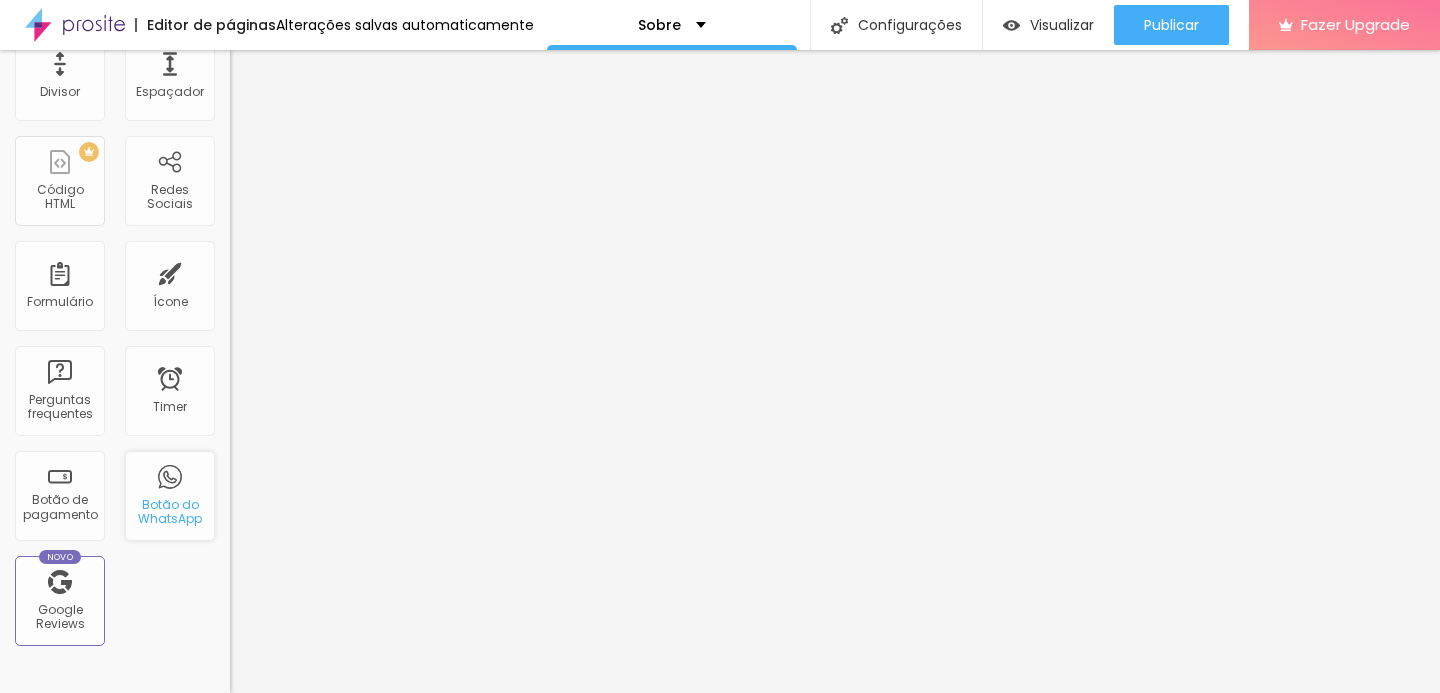scroll, scrollTop: 380, scrollLeft: 0, axis: vertical 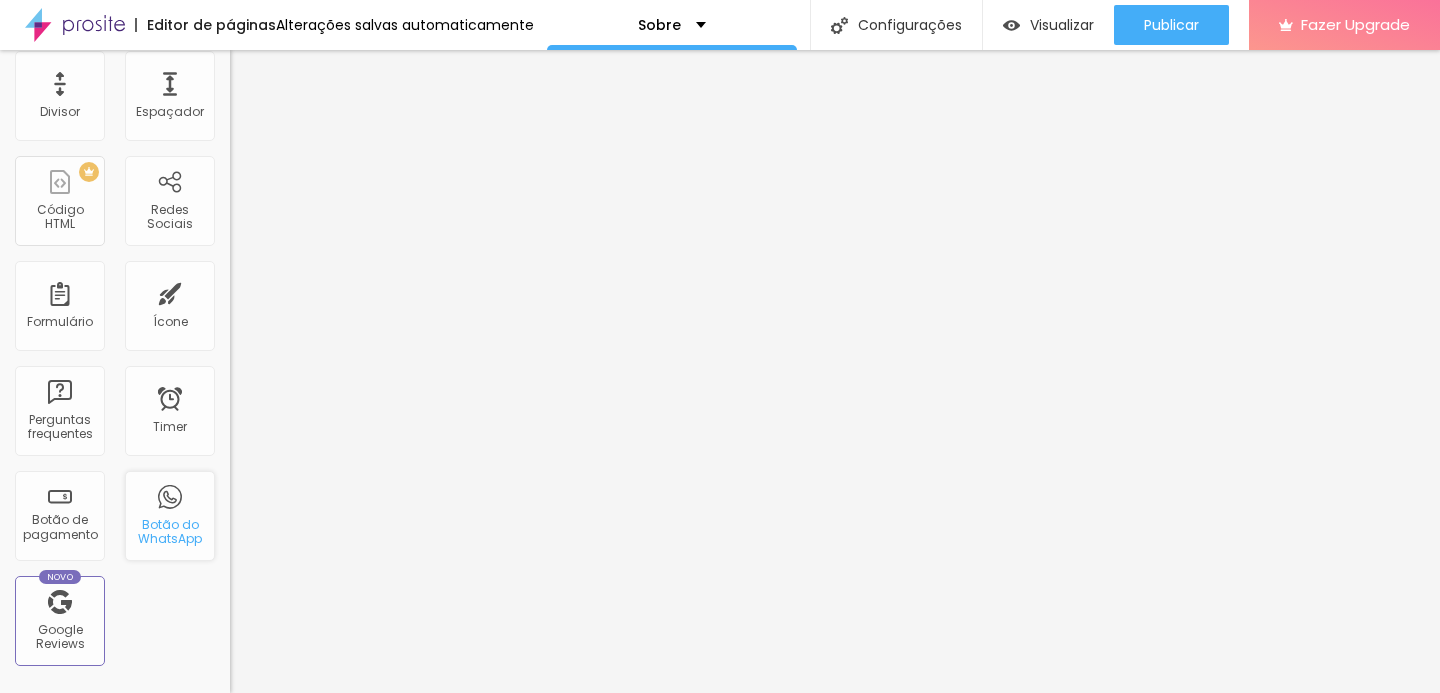 click on "Botão do WhatsApp" at bounding box center (169, 532) 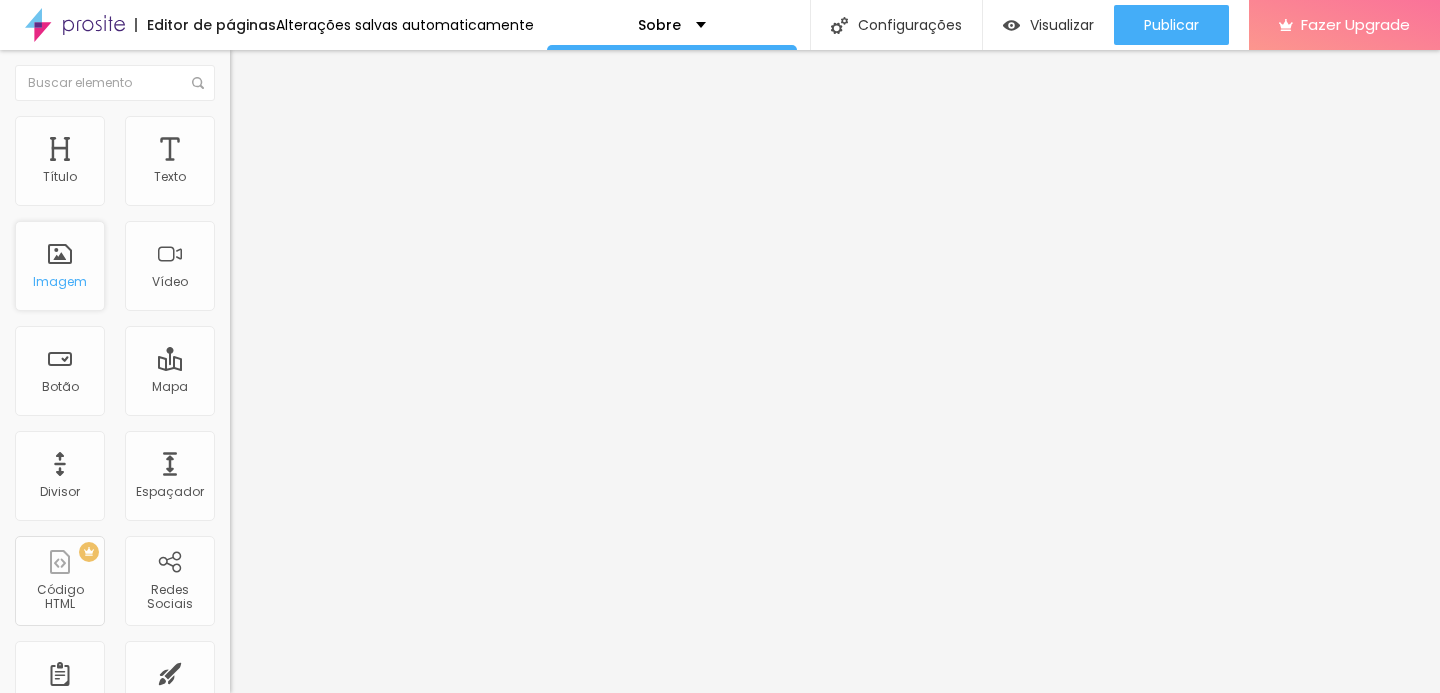 click on "Imagem" at bounding box center [60, 266] 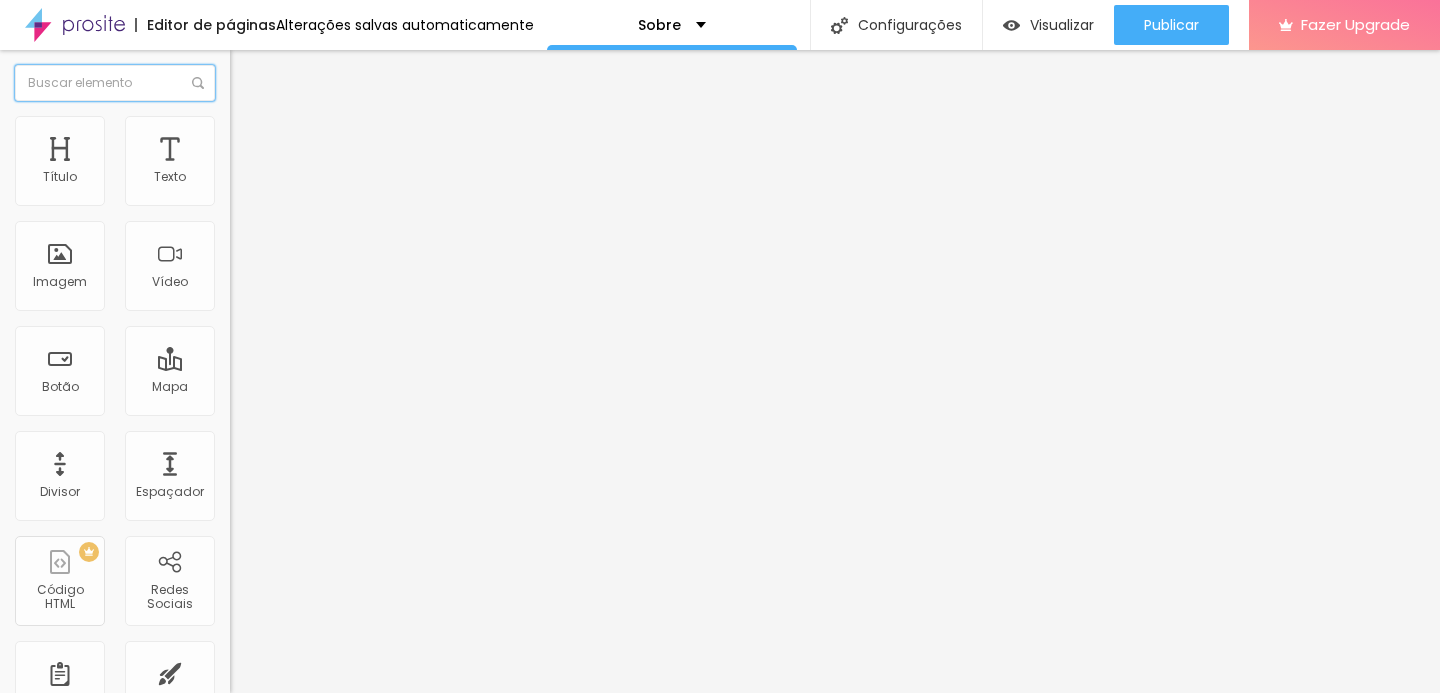 click at bounding box center (115, 83) 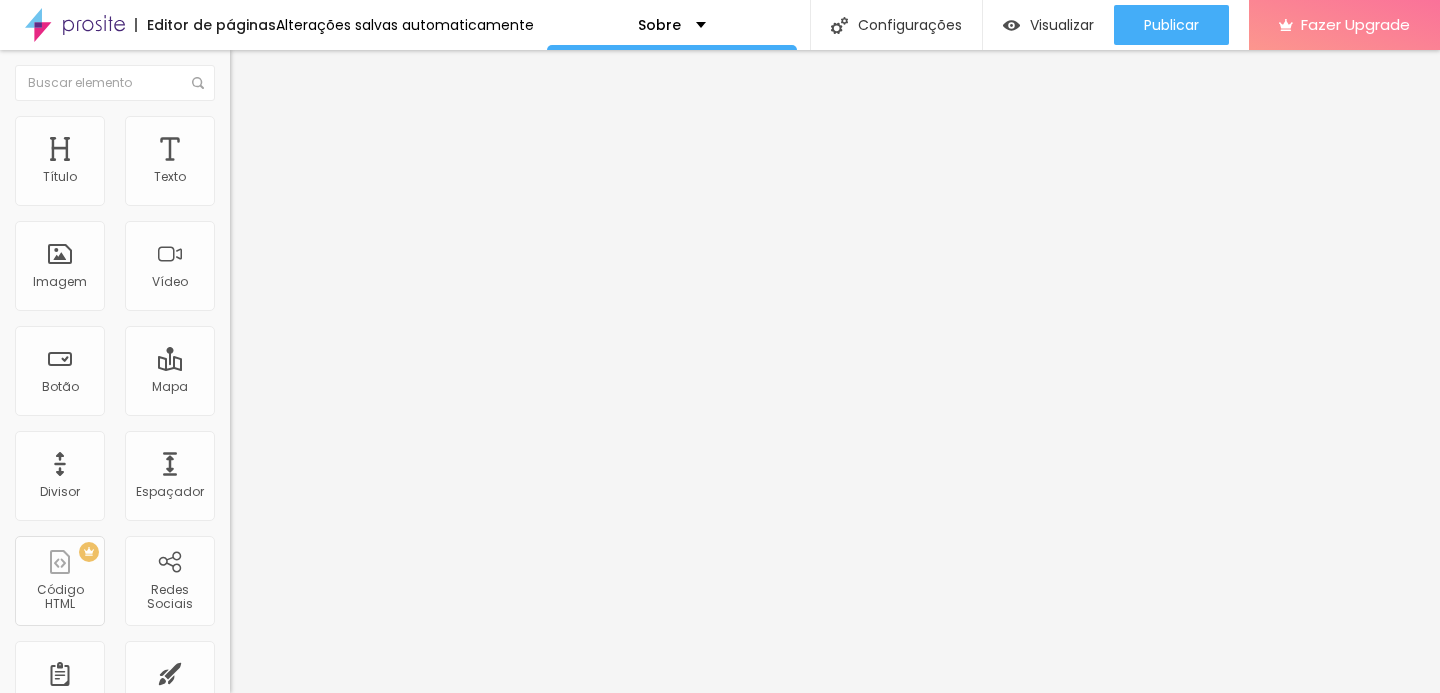 click on "Facebook" at bounding box center (345, 410) 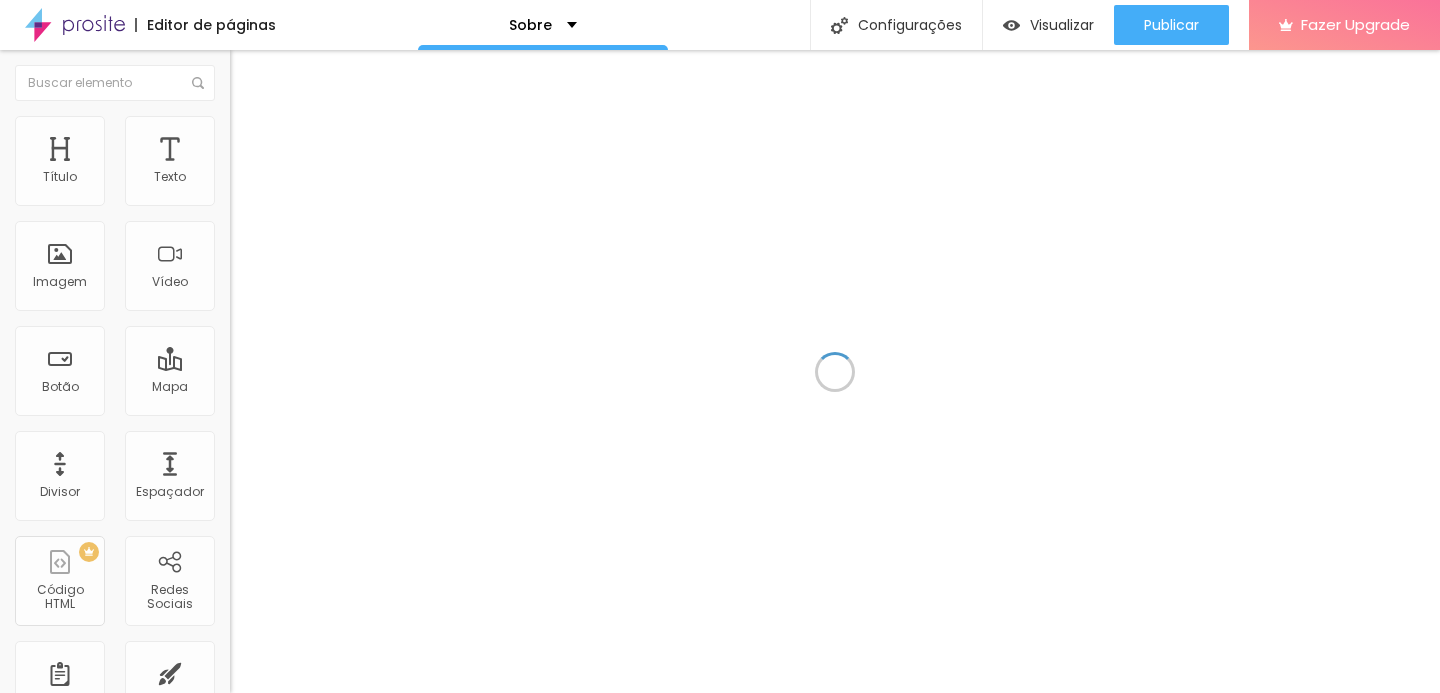 scroll, scrollTop: 0, scrollLeft: 0, axis: both 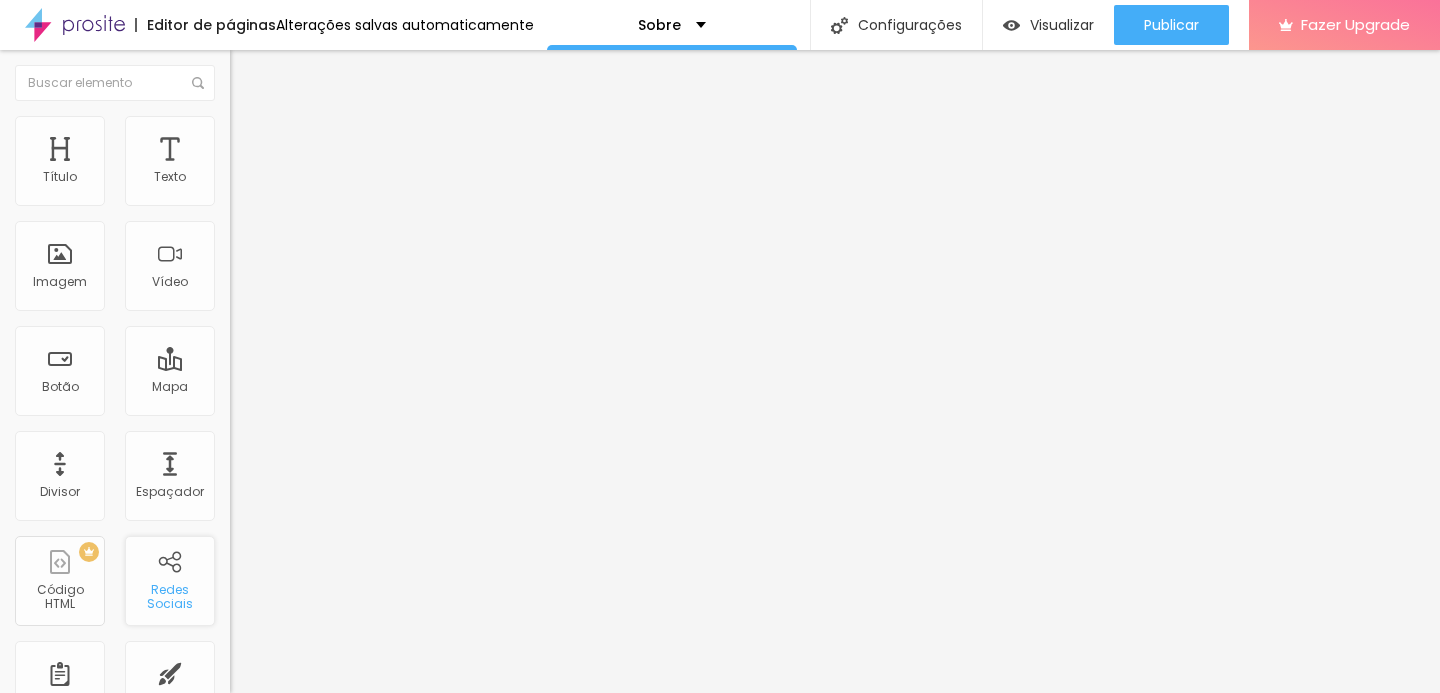 click on "Redes Sociais" at bounding box center (169, 597) 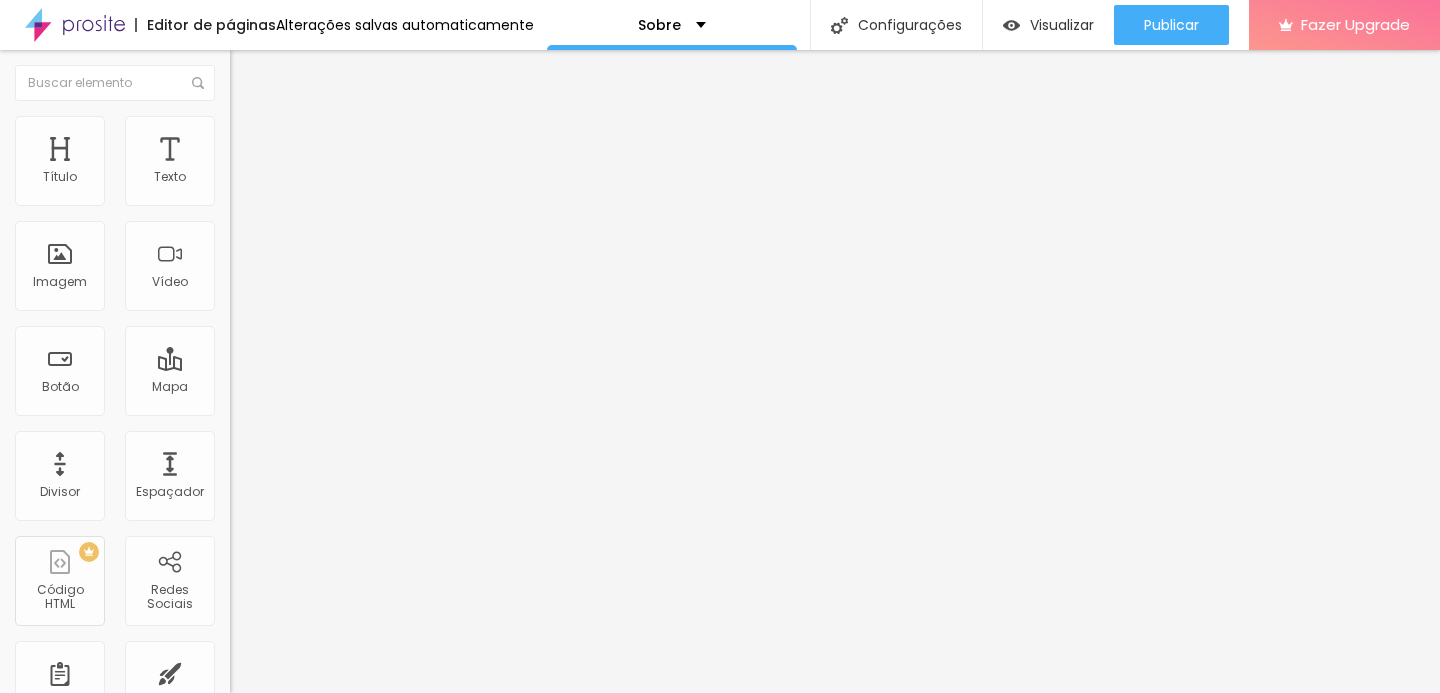 click on "Facebook" at bounding box center [345, 410] 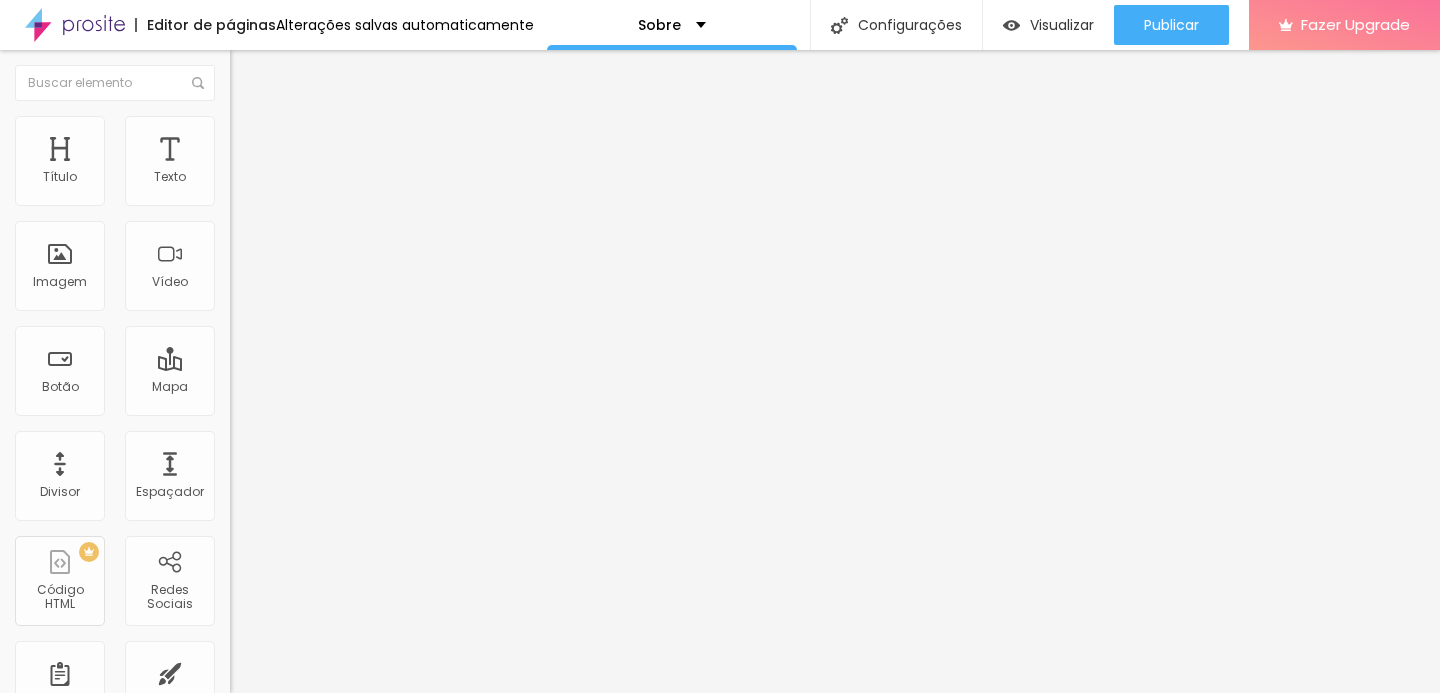 click on "Facebook Instagram WhatsApp Youtube Messenger Pinterest Vimeo Twitter Linkedin Spotify Flicker Tumblr Telegram Soundcloud Snapchat" at bounding box center [720, 1039] 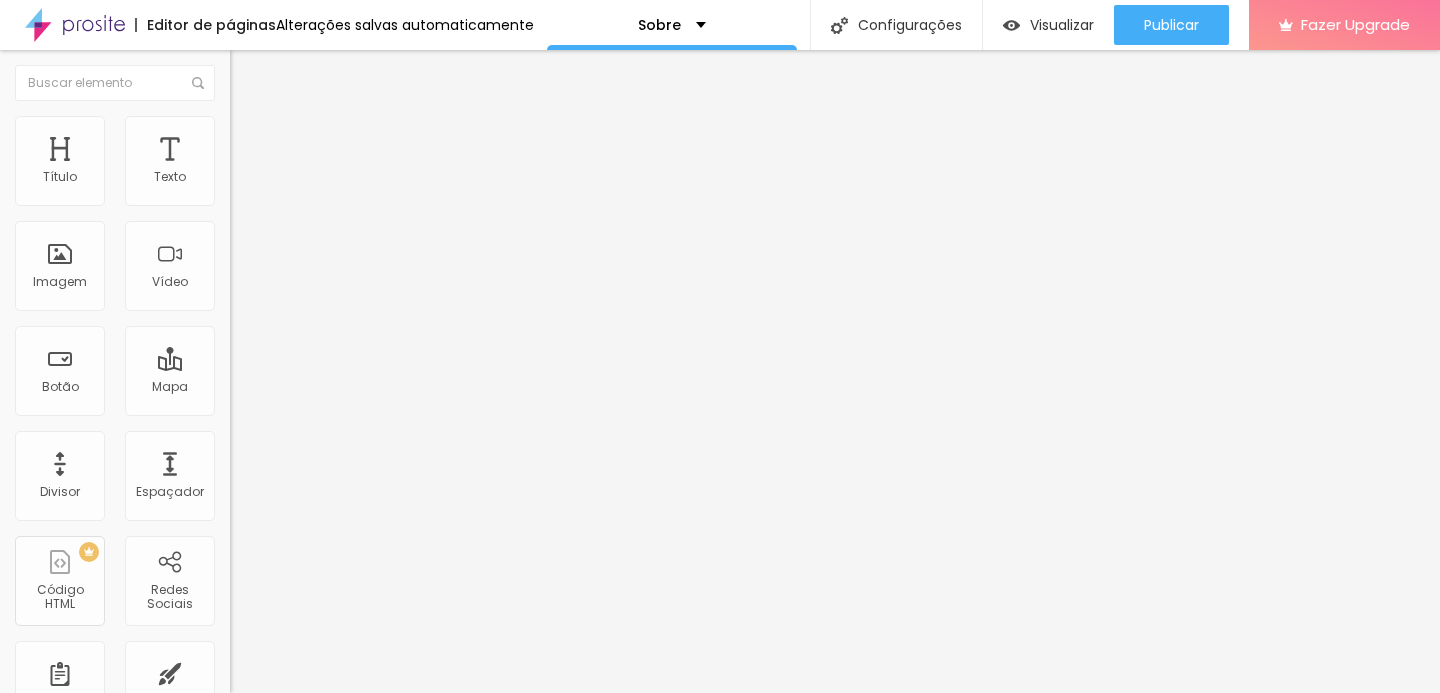 click on "https://" at bounding box center (350, 1297) 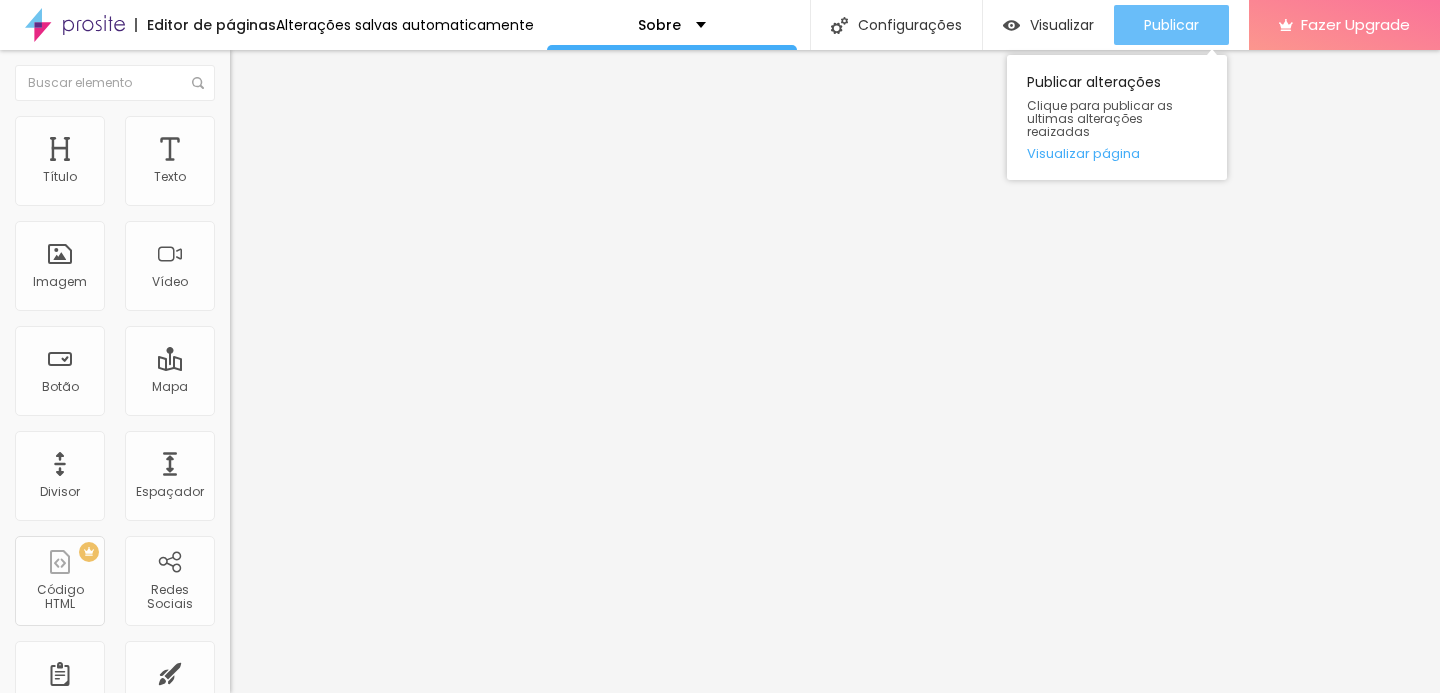 click on "Publicar" at bounding box center [1171, 25] 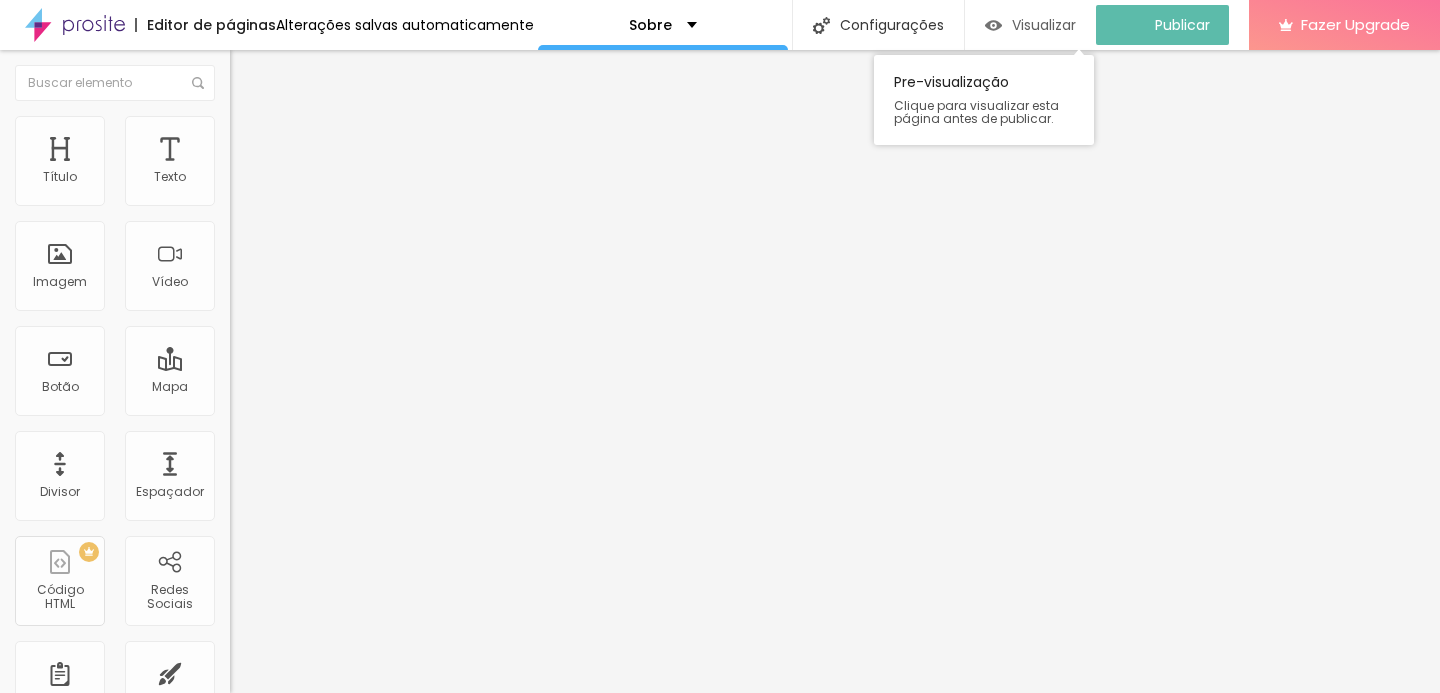 click on "Visualizar" at bounding box center [1044, 25] 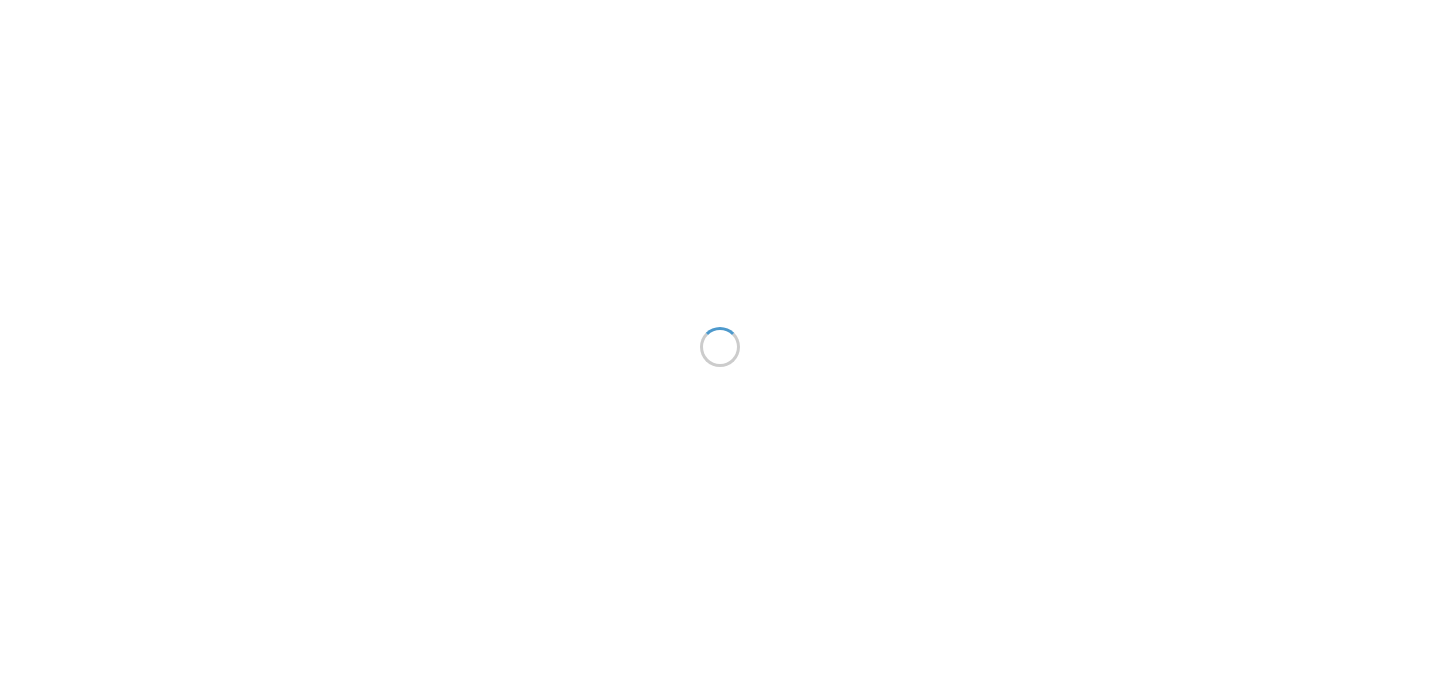 scroll, scrollTop: 0, scrollLeft: 0, axis: both 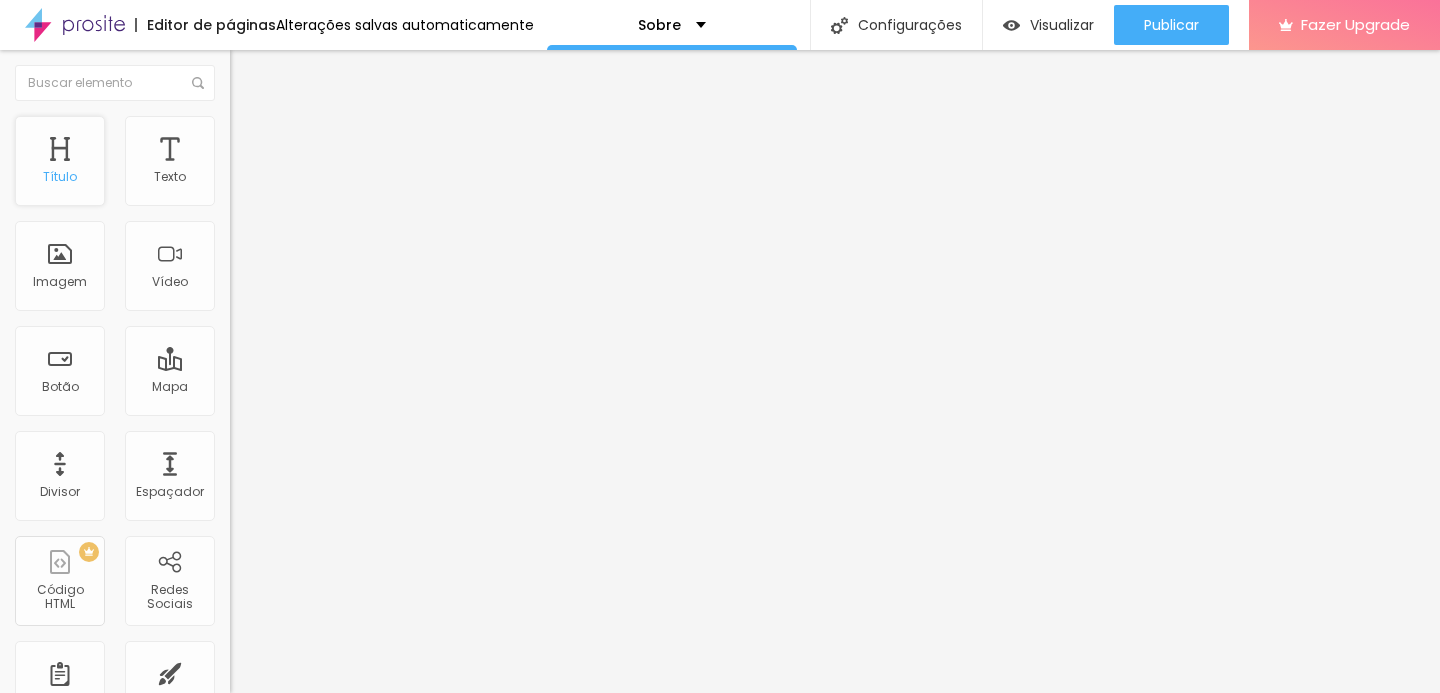 click on "Título" at bounding box center (60, 161) 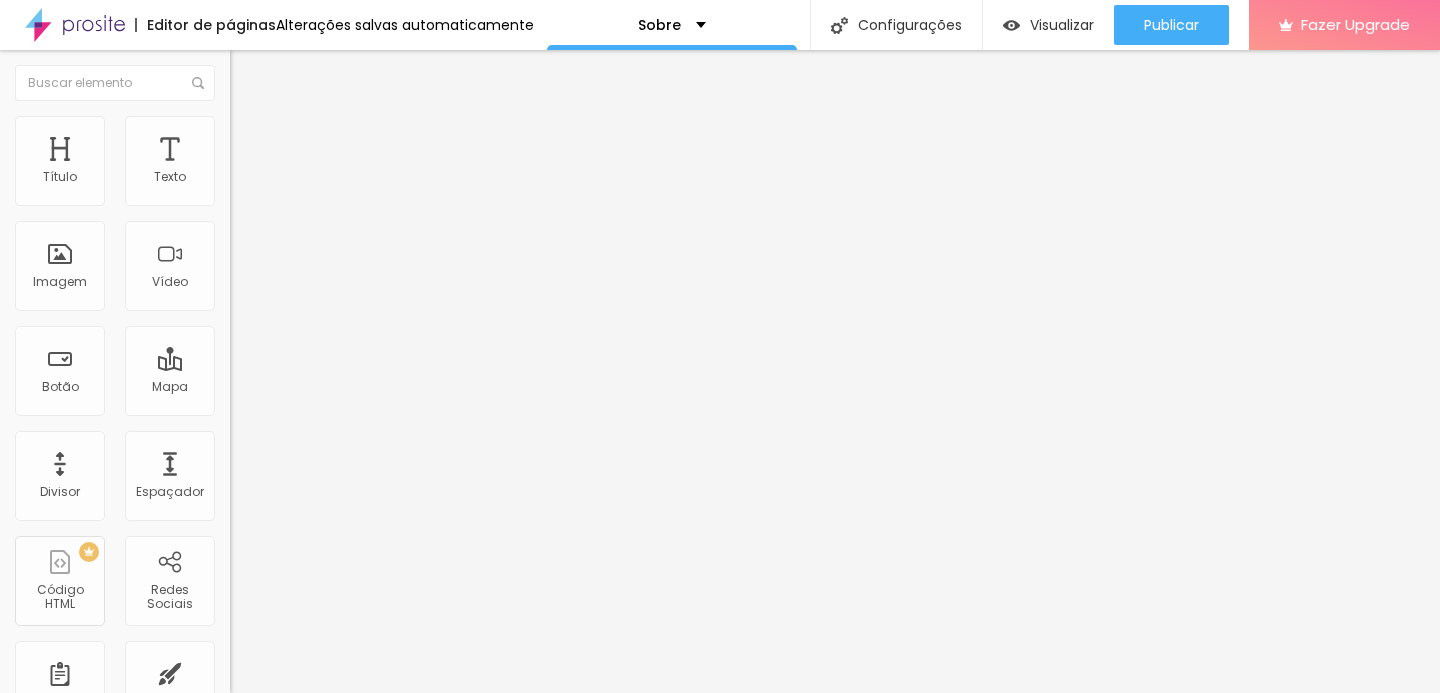 click on "Encaixotado" at bounding box center [269, 173] 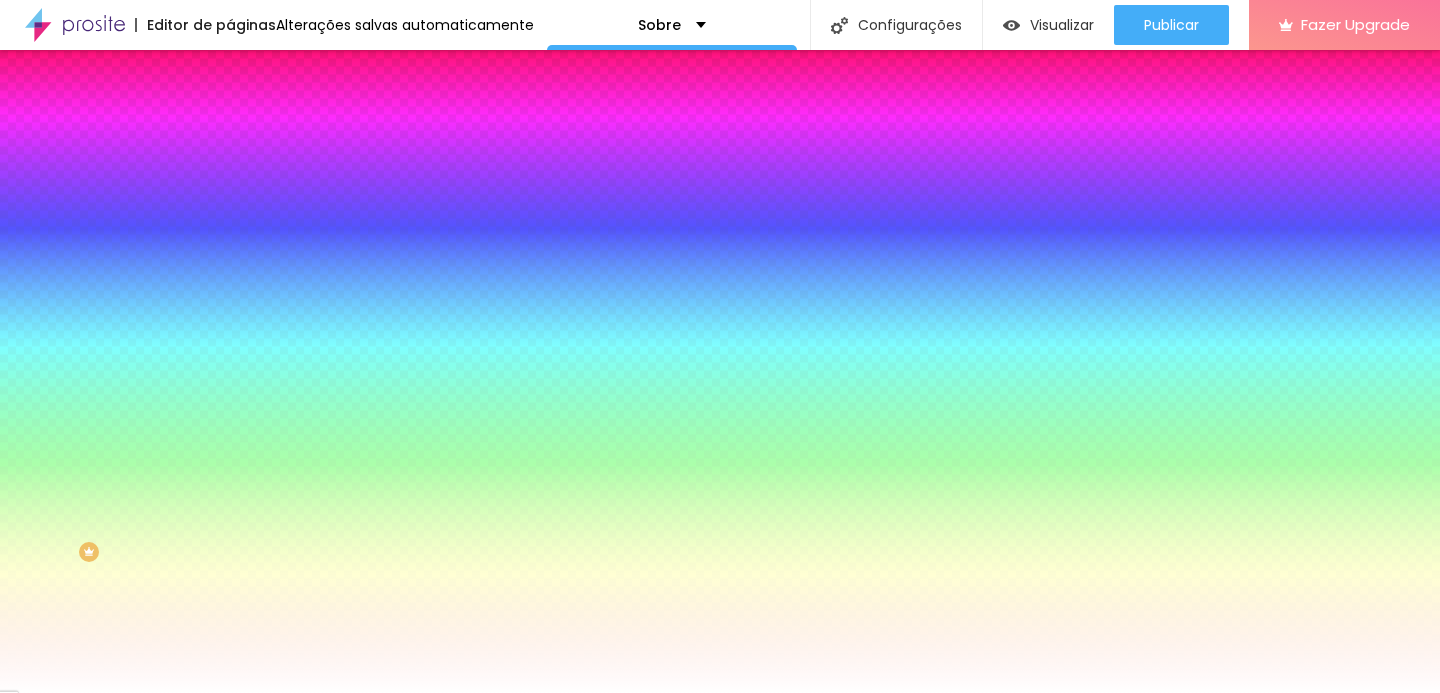 click at bounding box center (345, 272) 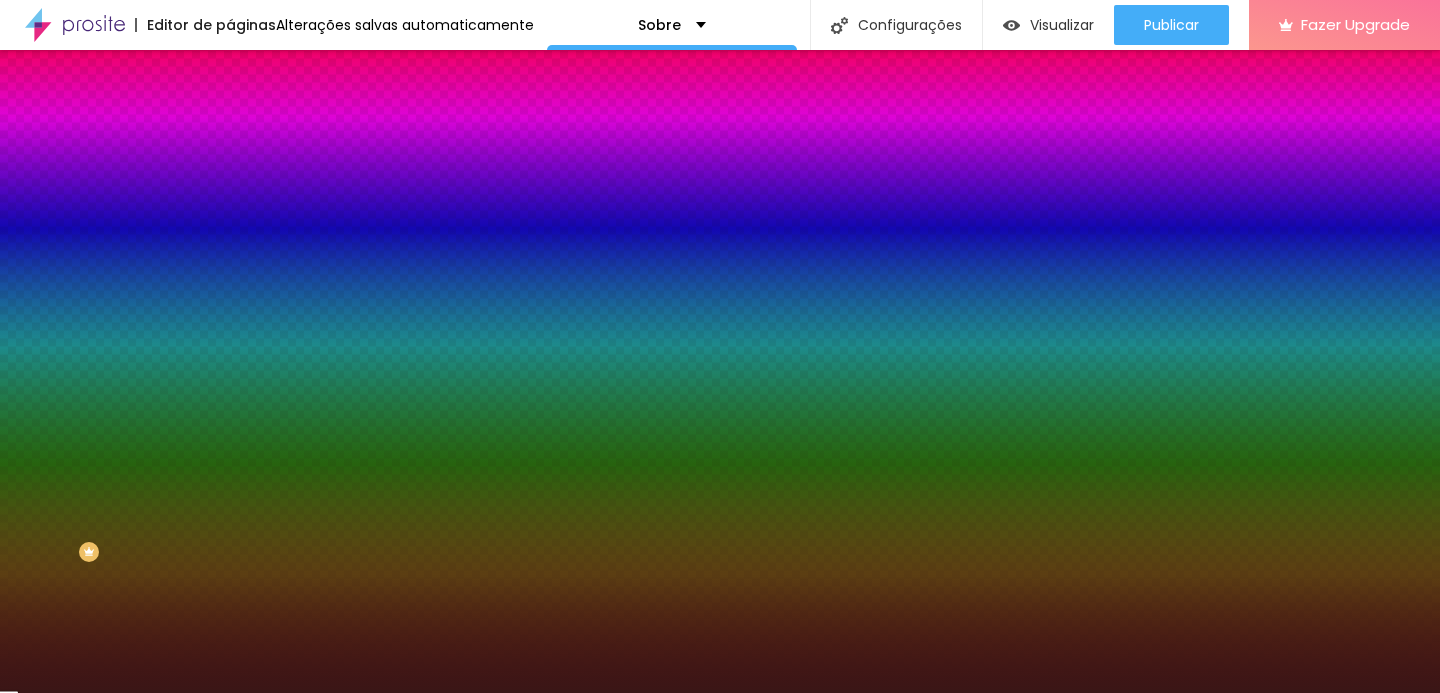 drag, startPoint x: 112, startPoint y: 485, endPoint x: 115, endPoint y: 538, distance: 53.08484 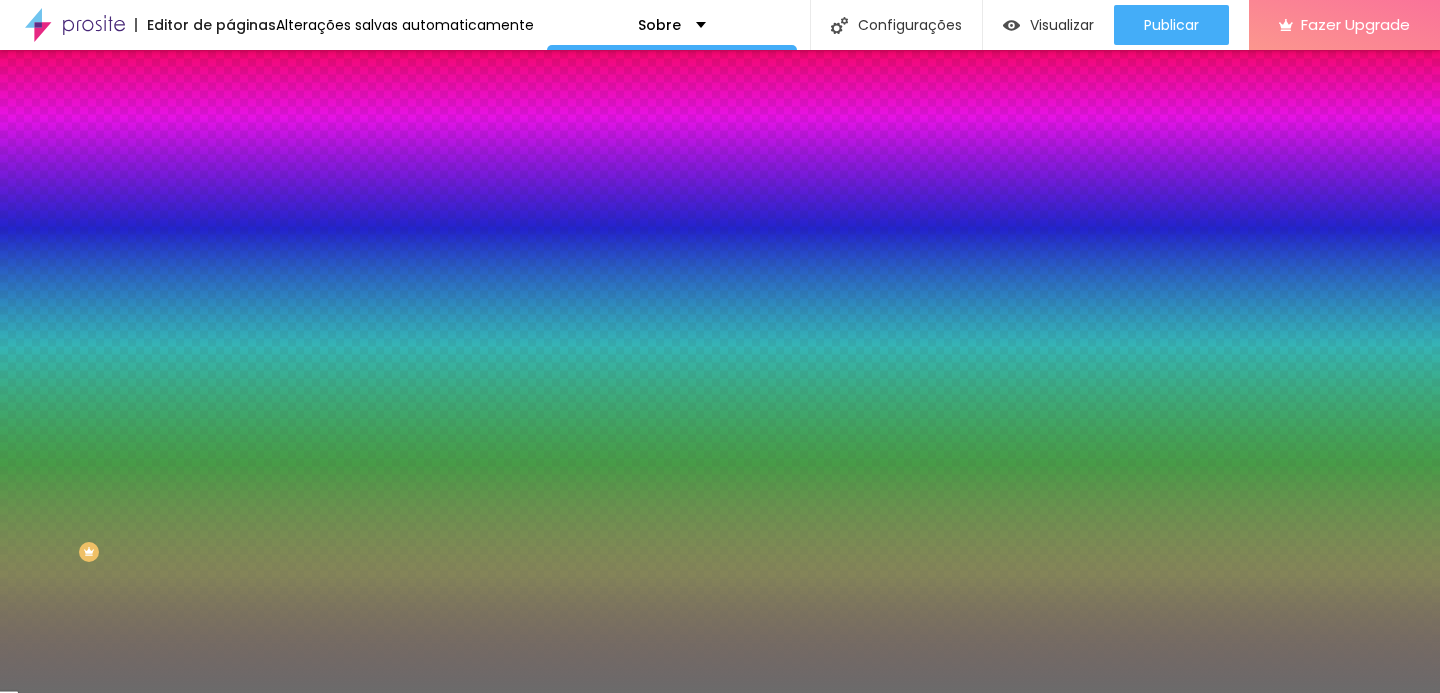drag, startPoint x: 101, startPoint y: 493, endPoint x: 20, endPoint y: 474, distance: 83.198555 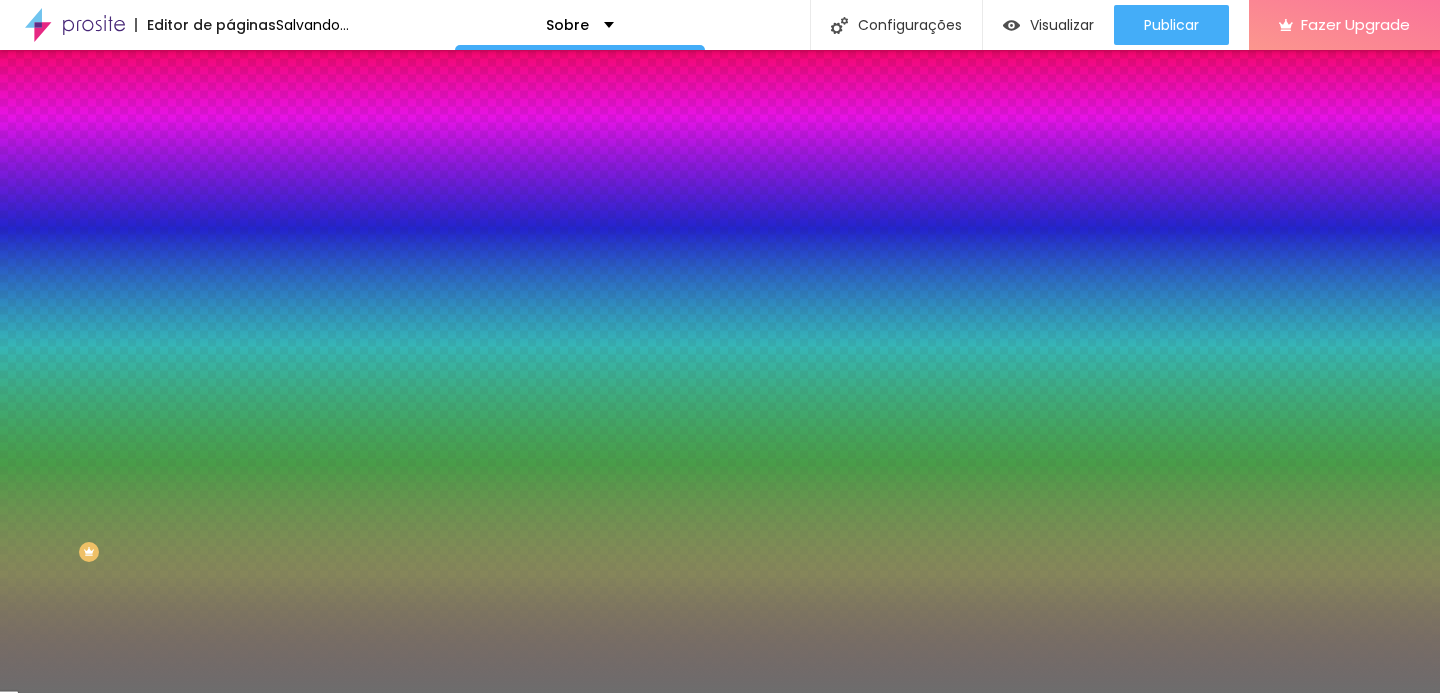 click at bounding box center (345, 272) 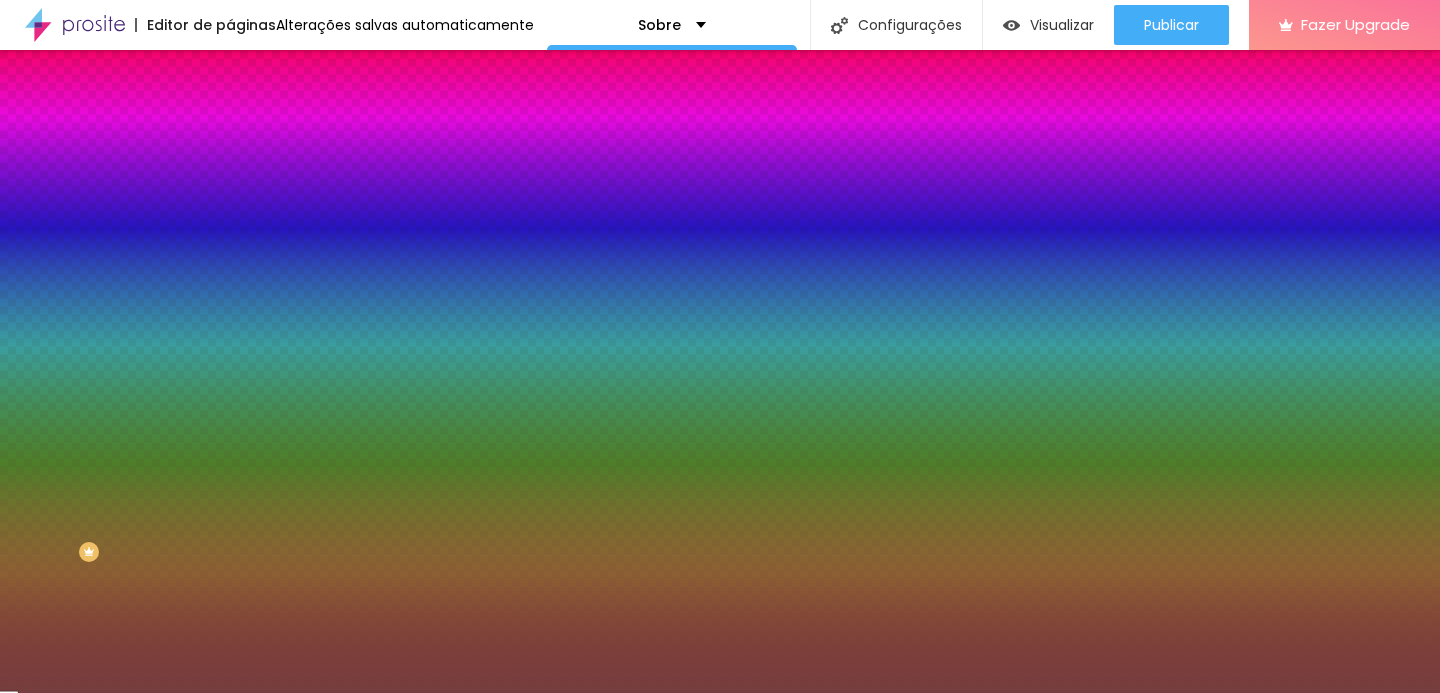 type on "#FFFFFF" 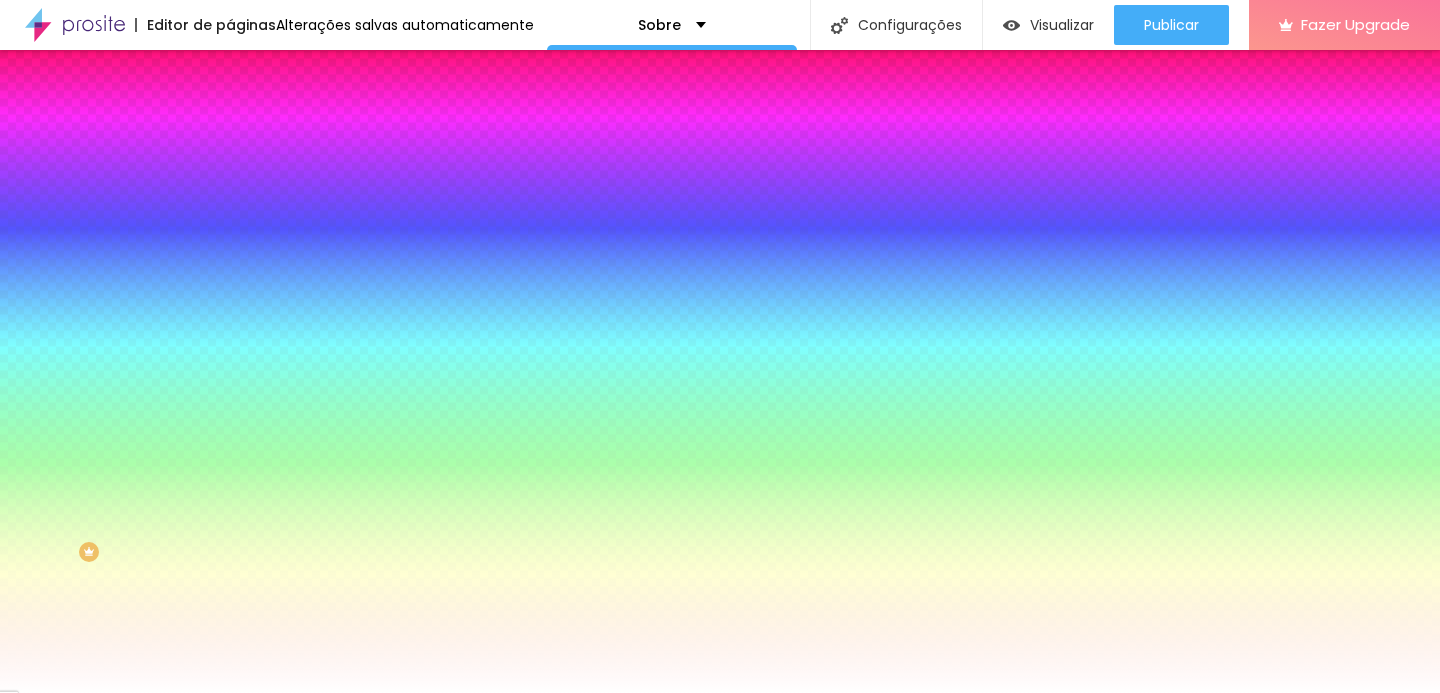 drag, startPoint x: 93, startPoint y: 469, endPoint x: -10, endPoint y: 365, distance: 146.37282 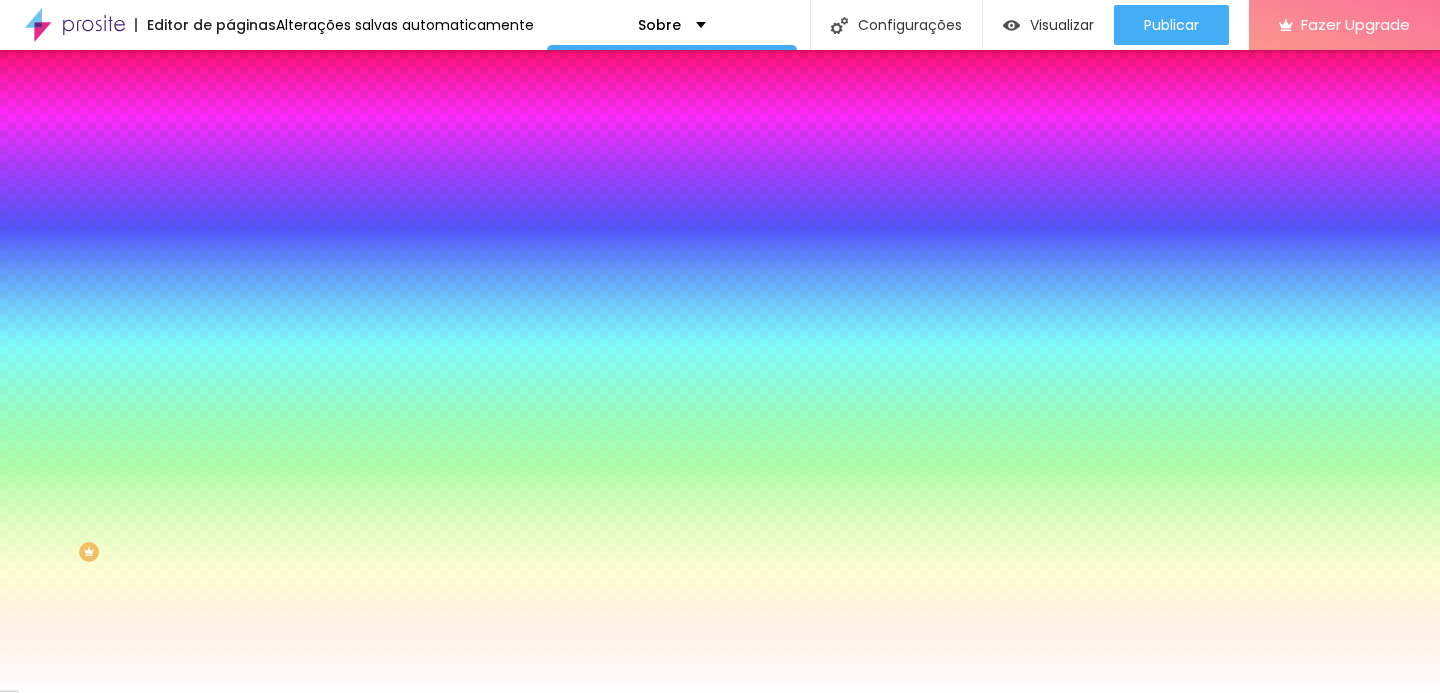 click at bounding box center (720, 820) 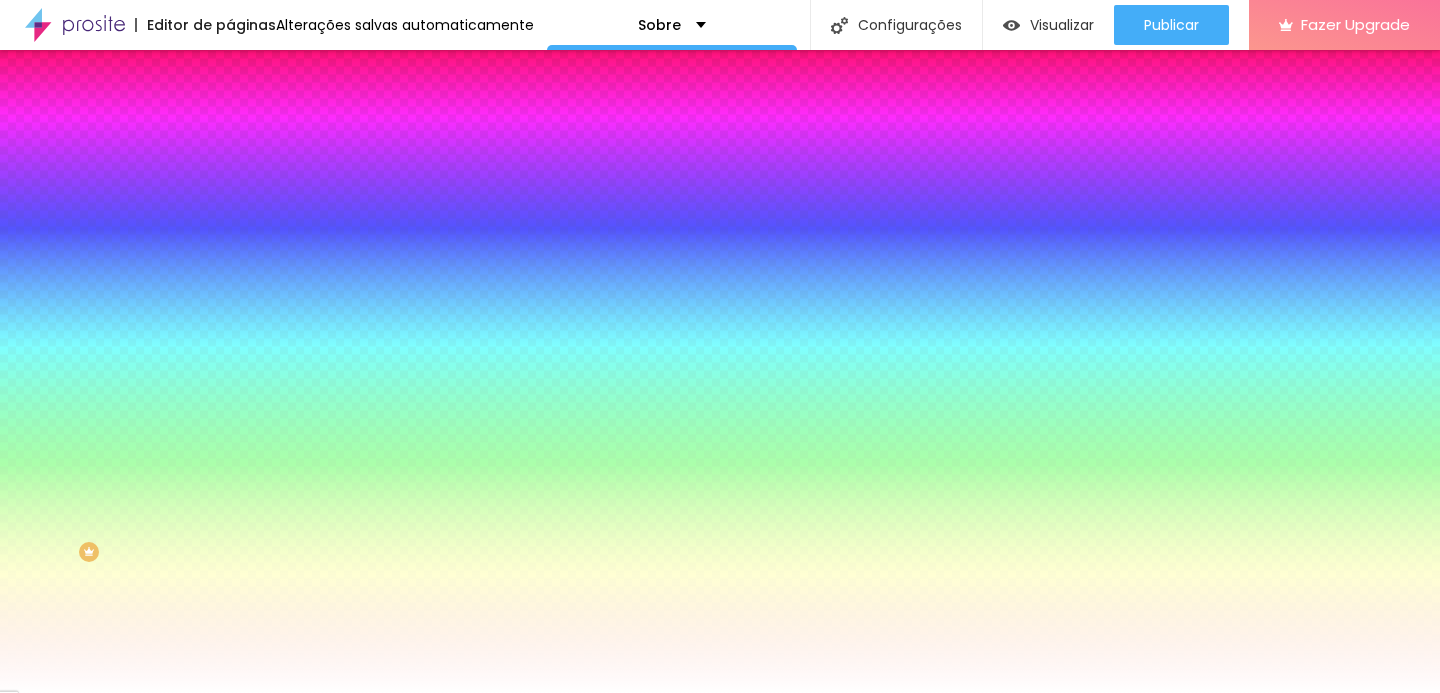 click on "Nenhum" at bounding box center (256, 199) 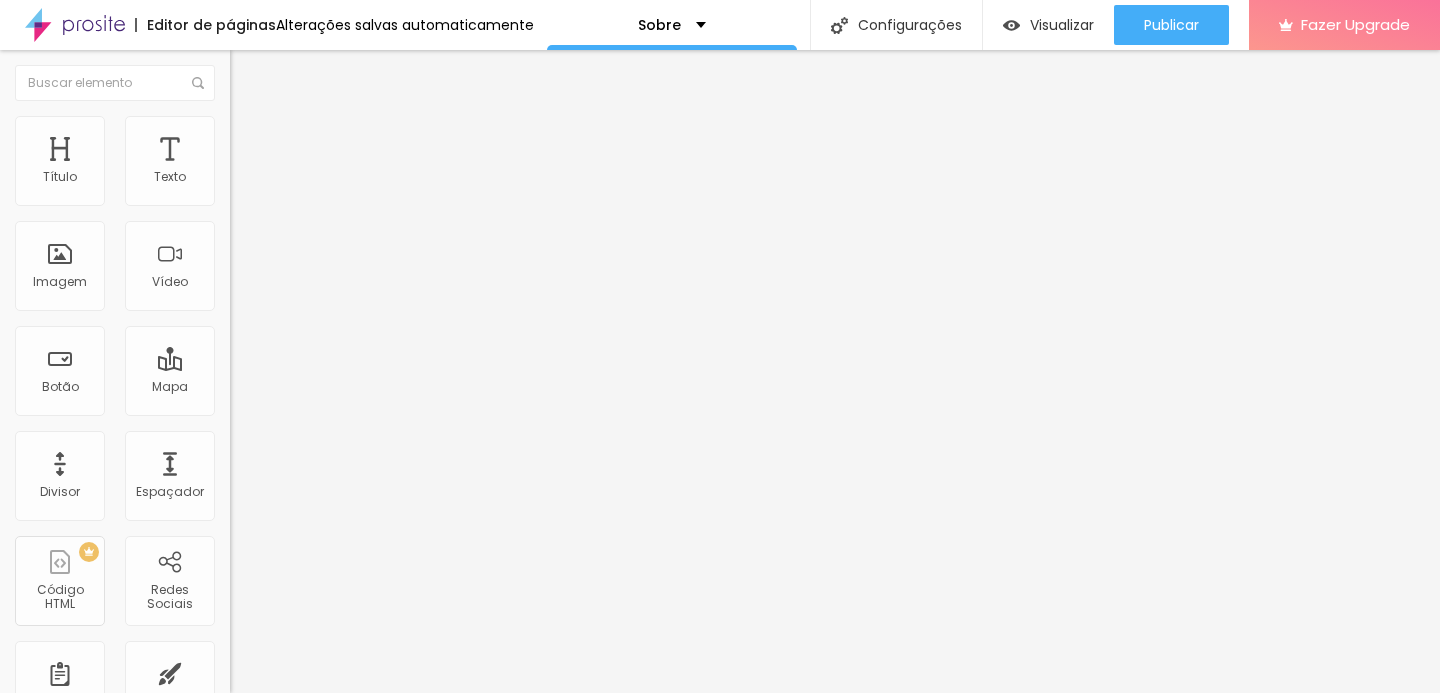 click on "Conteúdo" at bounding box center [345, 106] 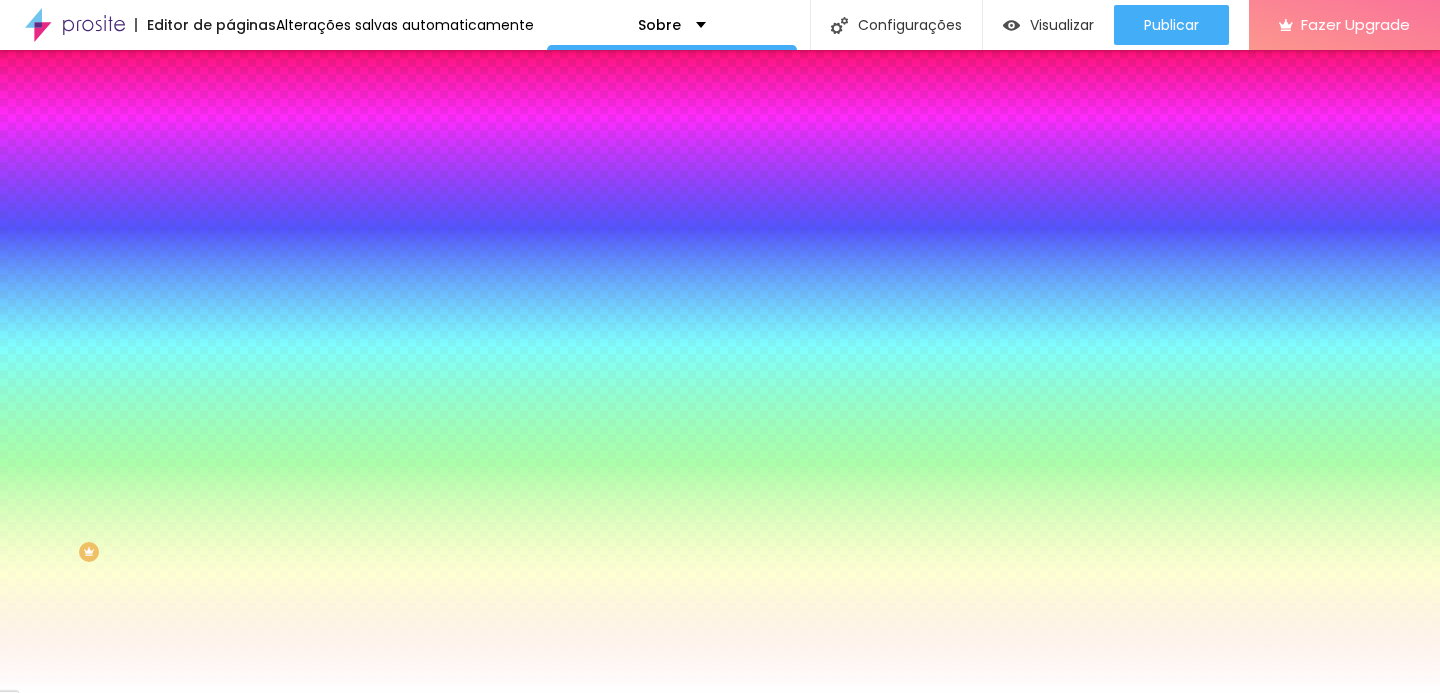 click on "Editar Seção" at bounding box center (345, 73) 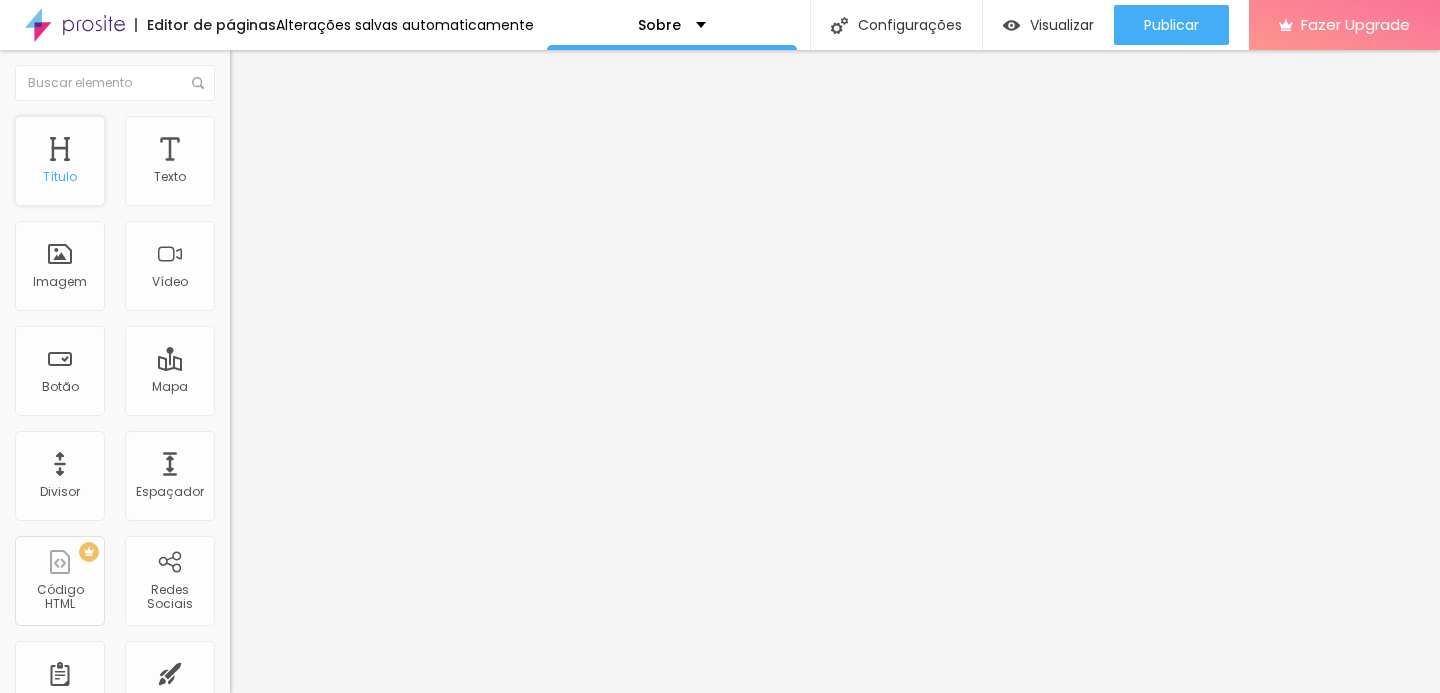 click on "Título" at bounding box center (60, 177) 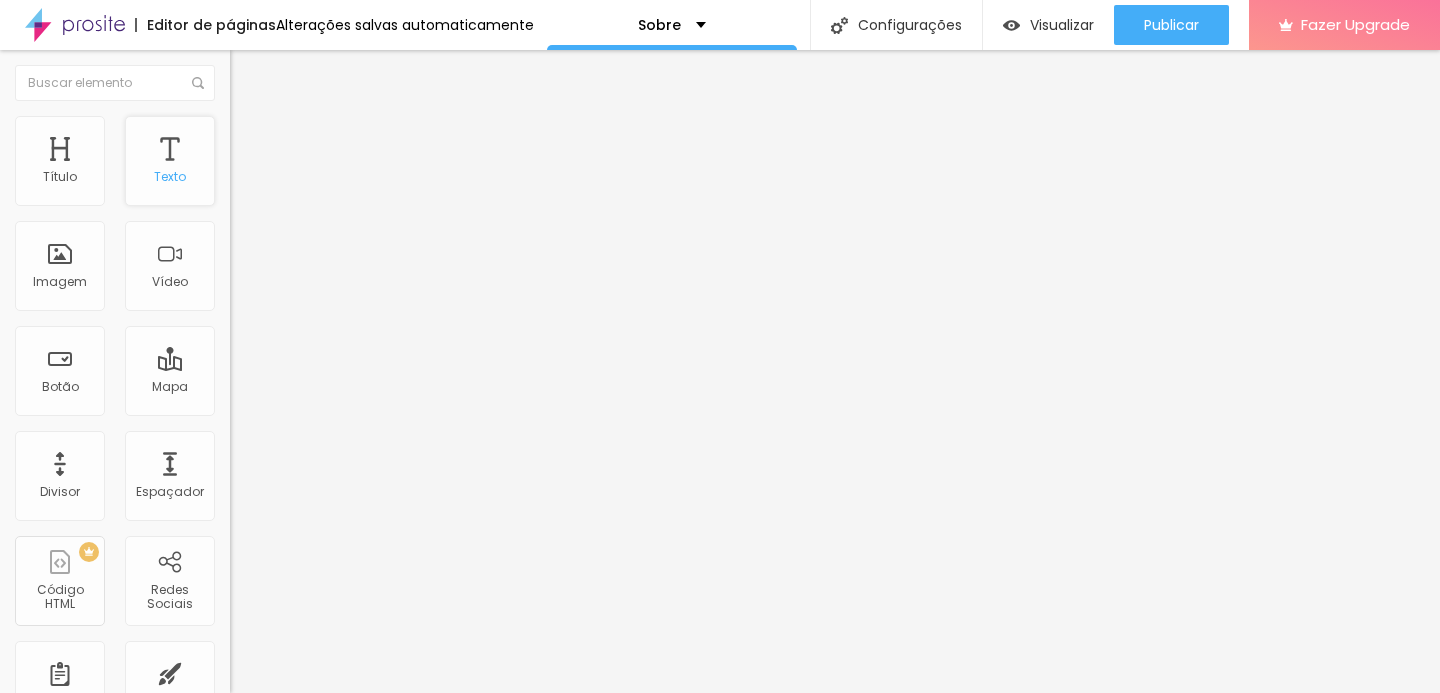 click on "Texto" at bounding box center (170, 161) 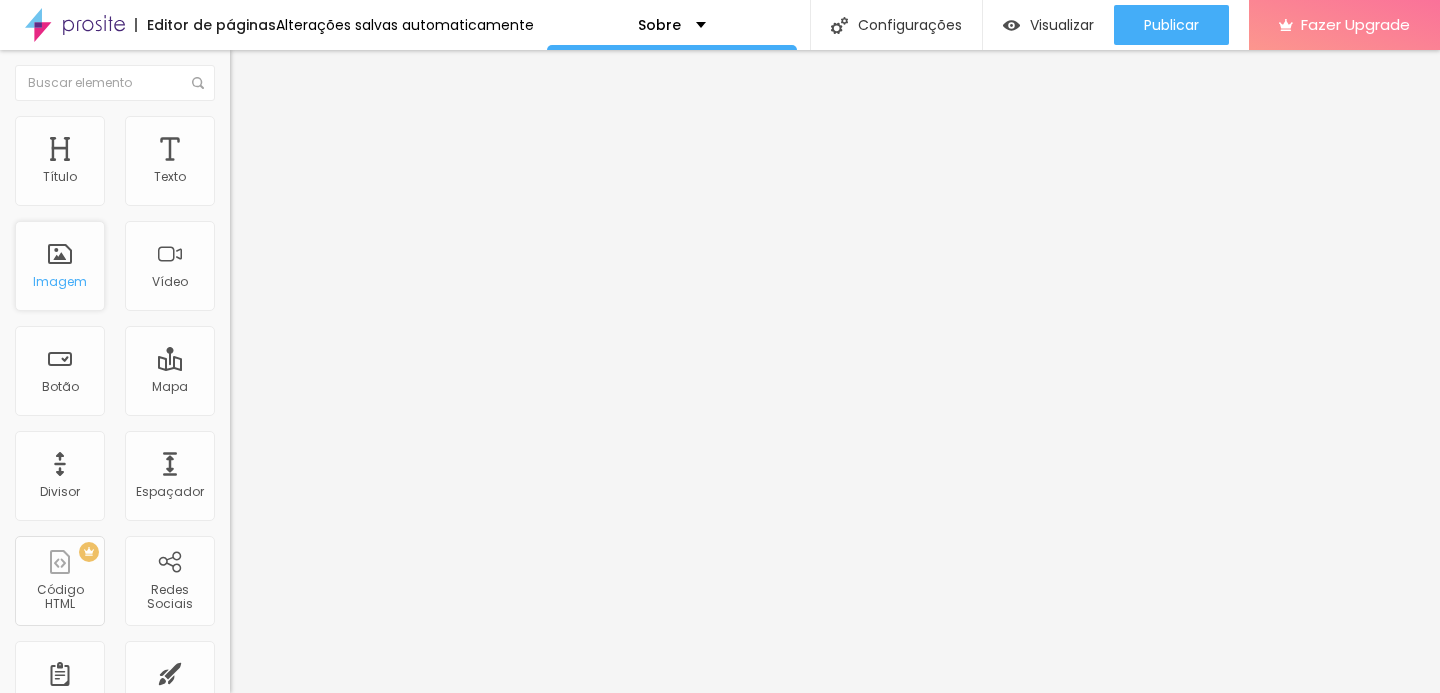 click on "Imagem" at bounding box center (60, 282) 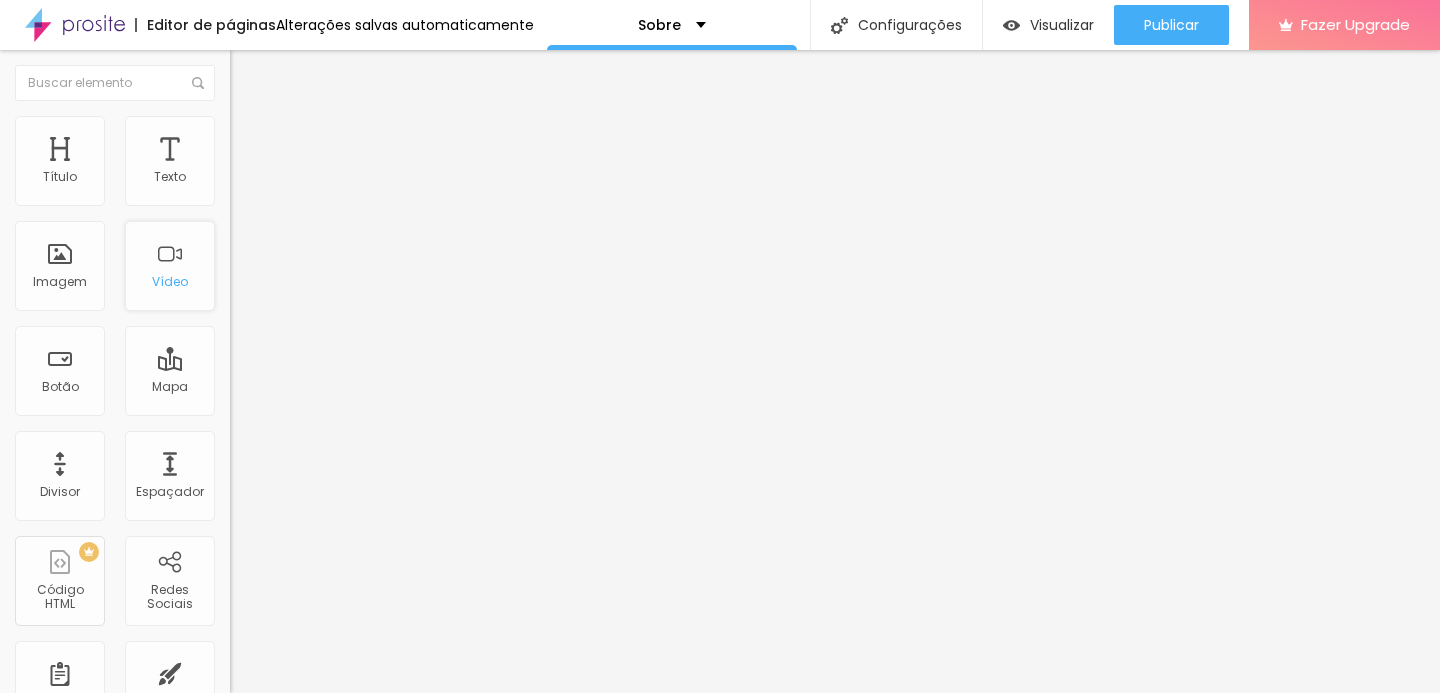 click on "Vídeo" at bounding box center [170, 266] 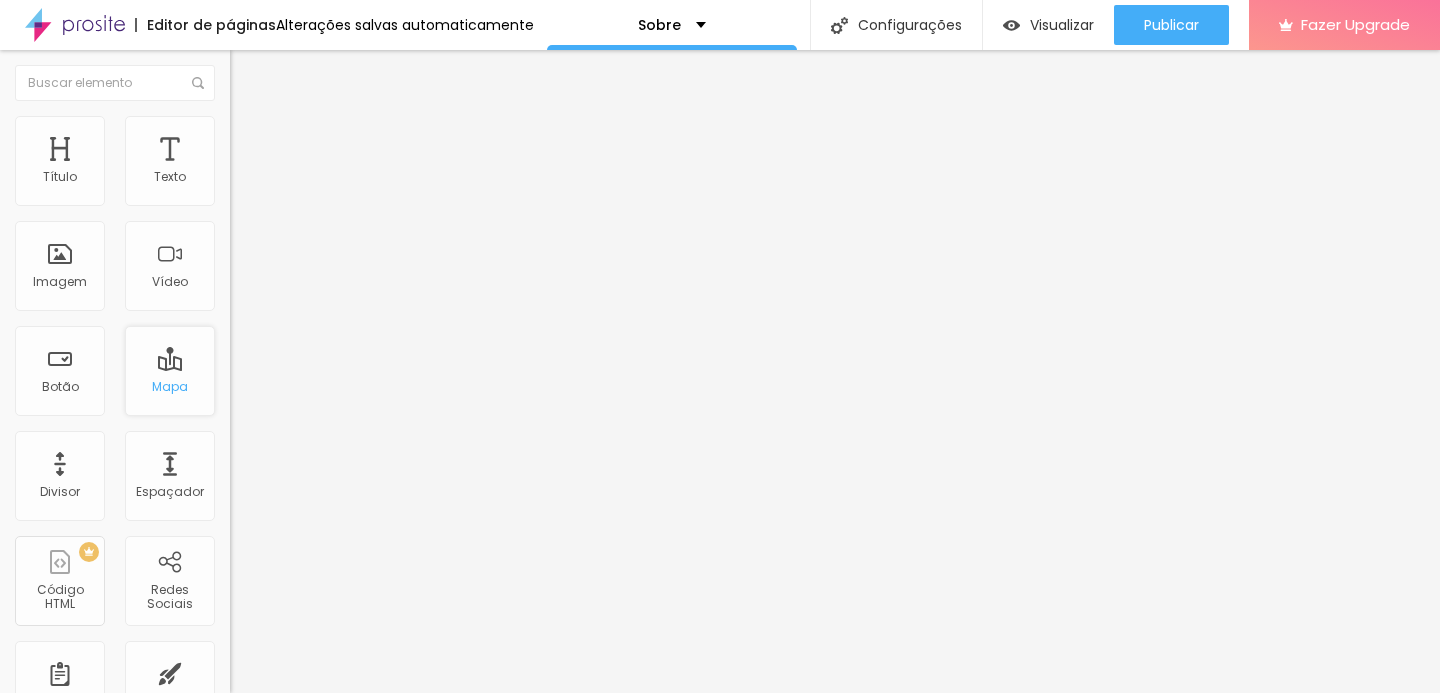 click on "Mapa" at bounding box center [170, 371] 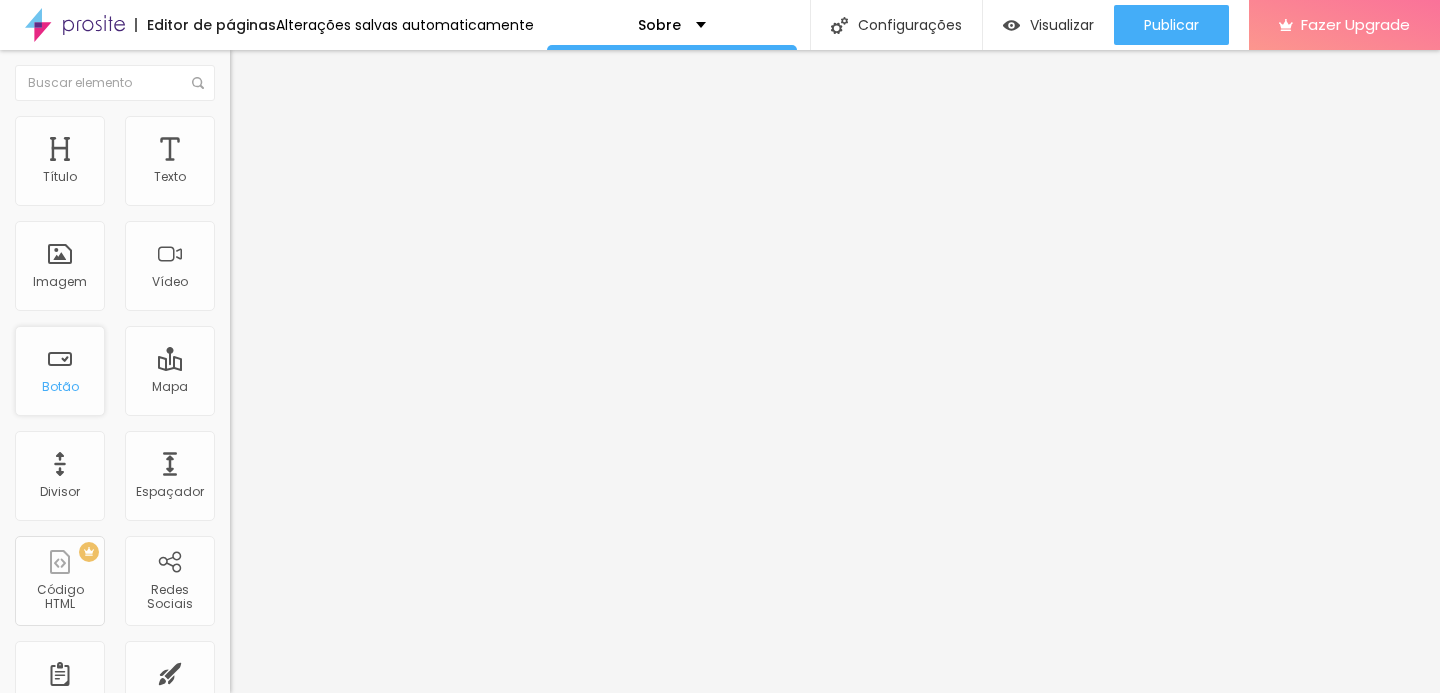 click on "Botão" at bounding box center [60, 371] 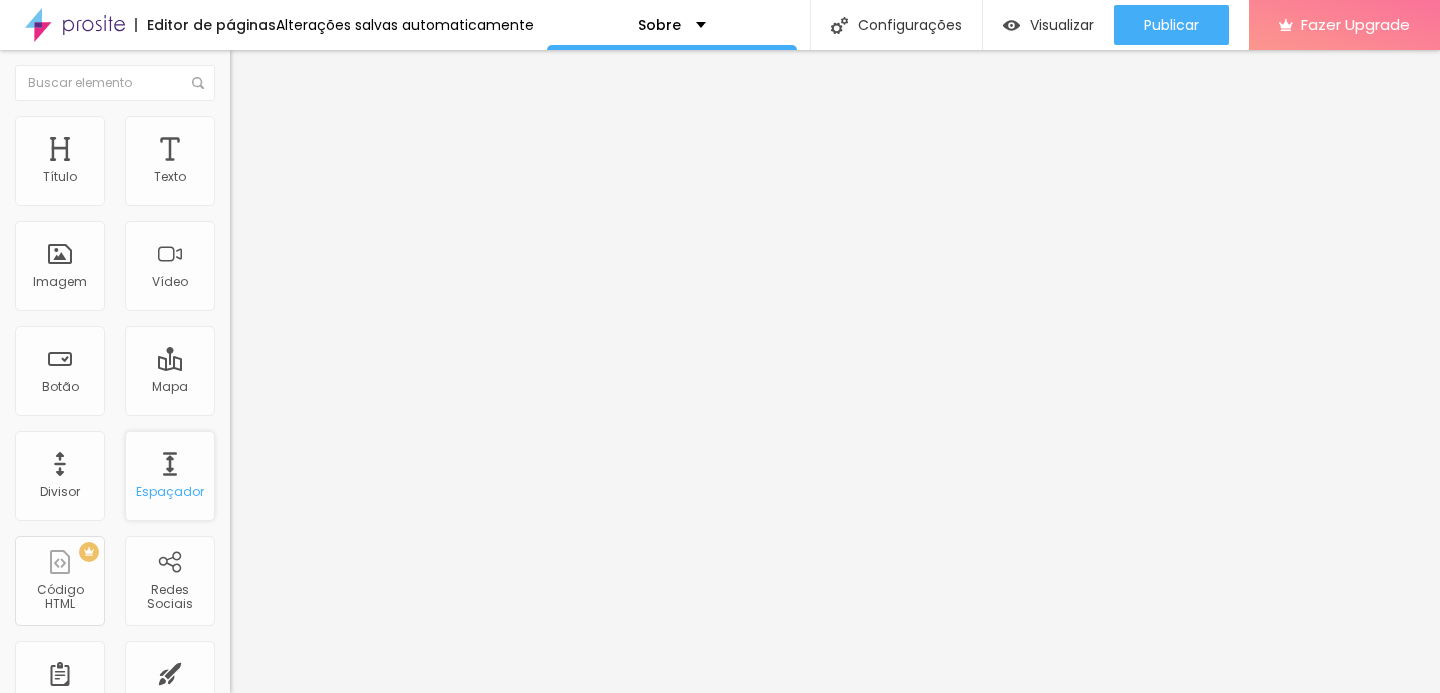 click on "Espaçador" at bounding box center (170, 476) 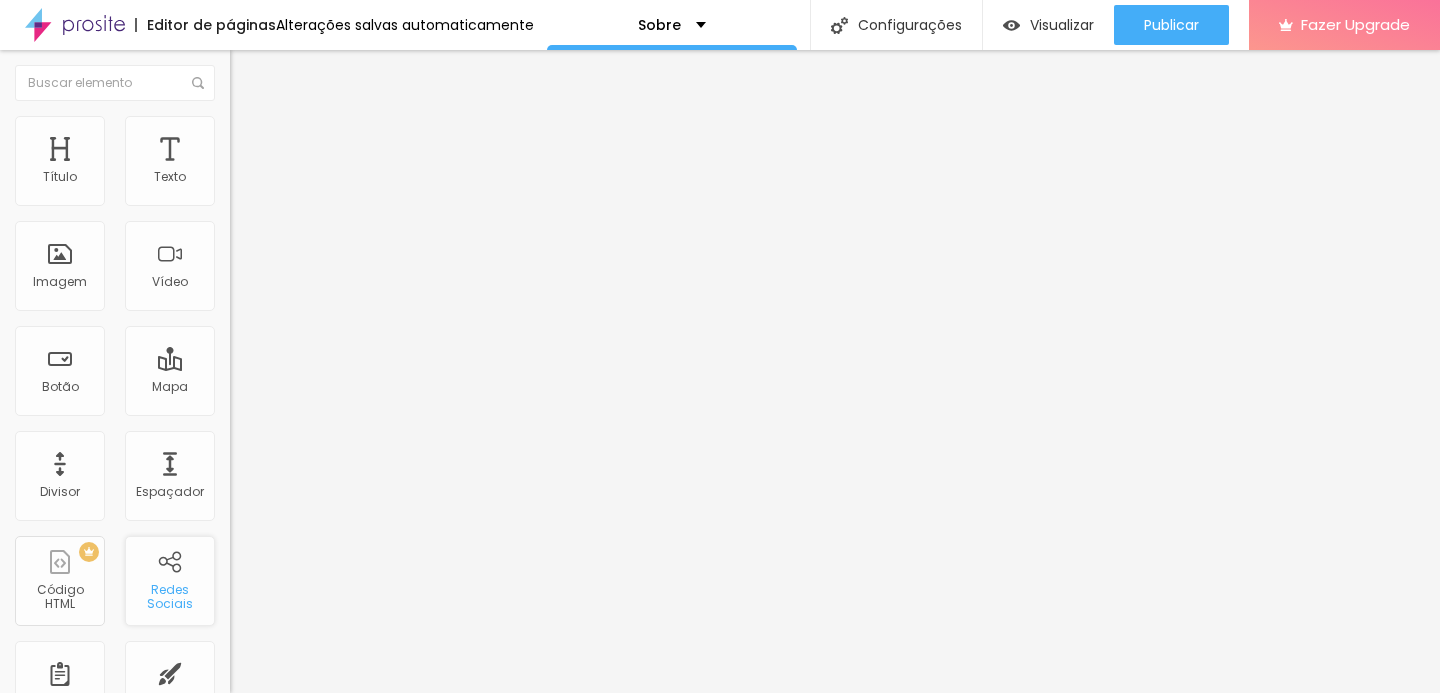 click on "Redes Sociais" at bounding box center (169, 597) 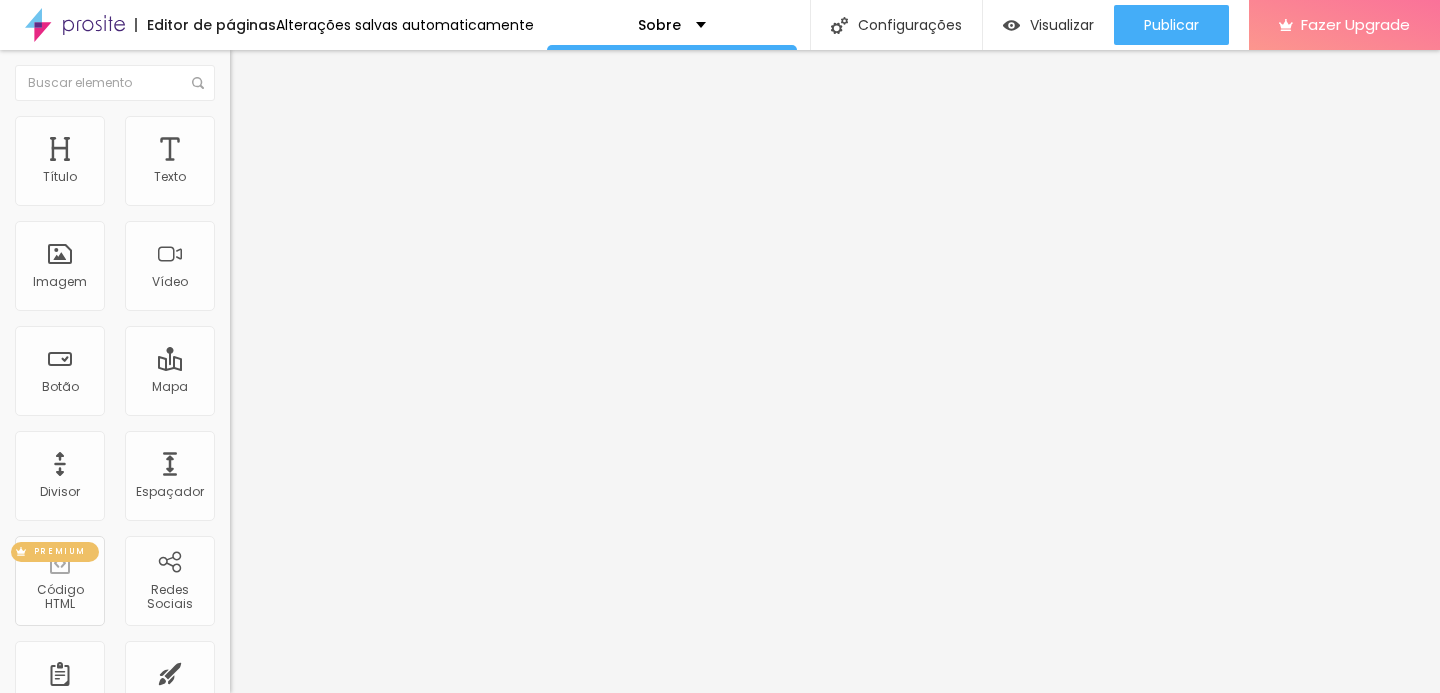 click on "PREMIUM Código HTML" at bounding box center (60, 581) 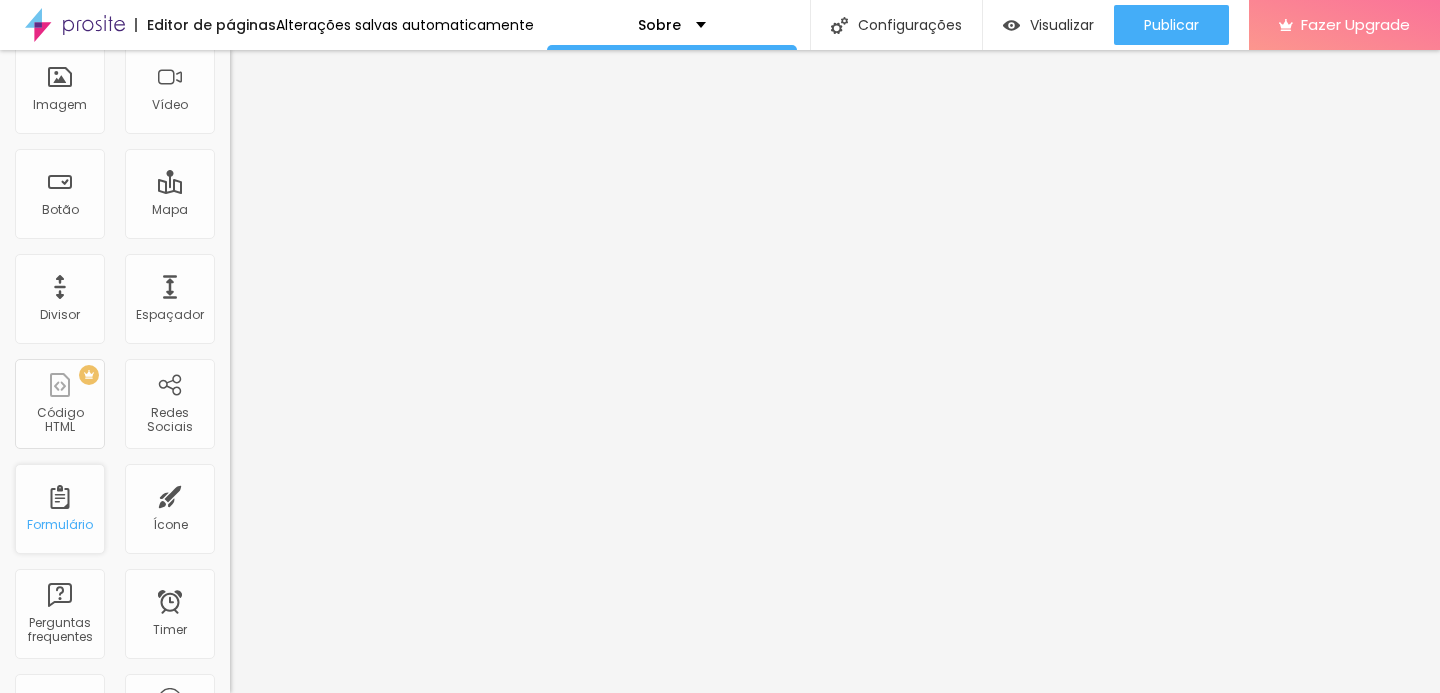 scroll, scrollTop: 178, scrollLeft: 0, axis: vertical 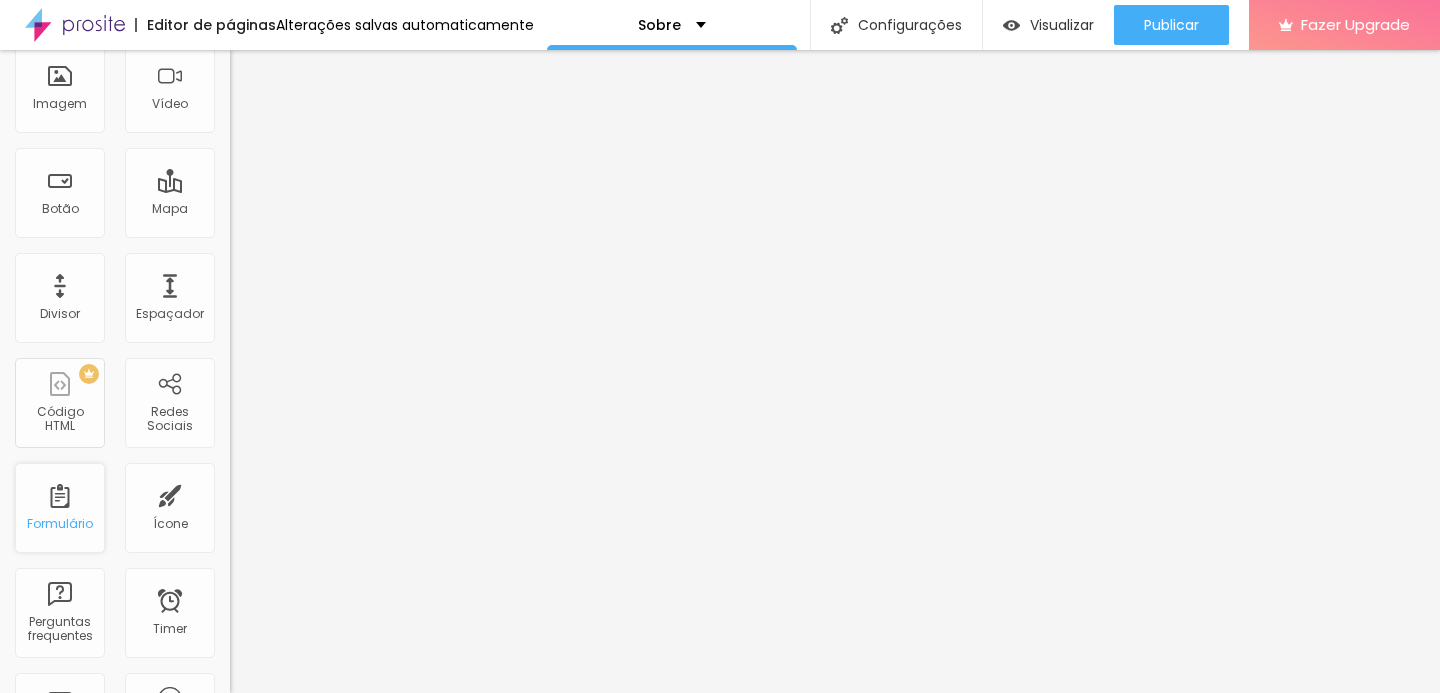 click on "Formulário" at bounding box center (60, 508) 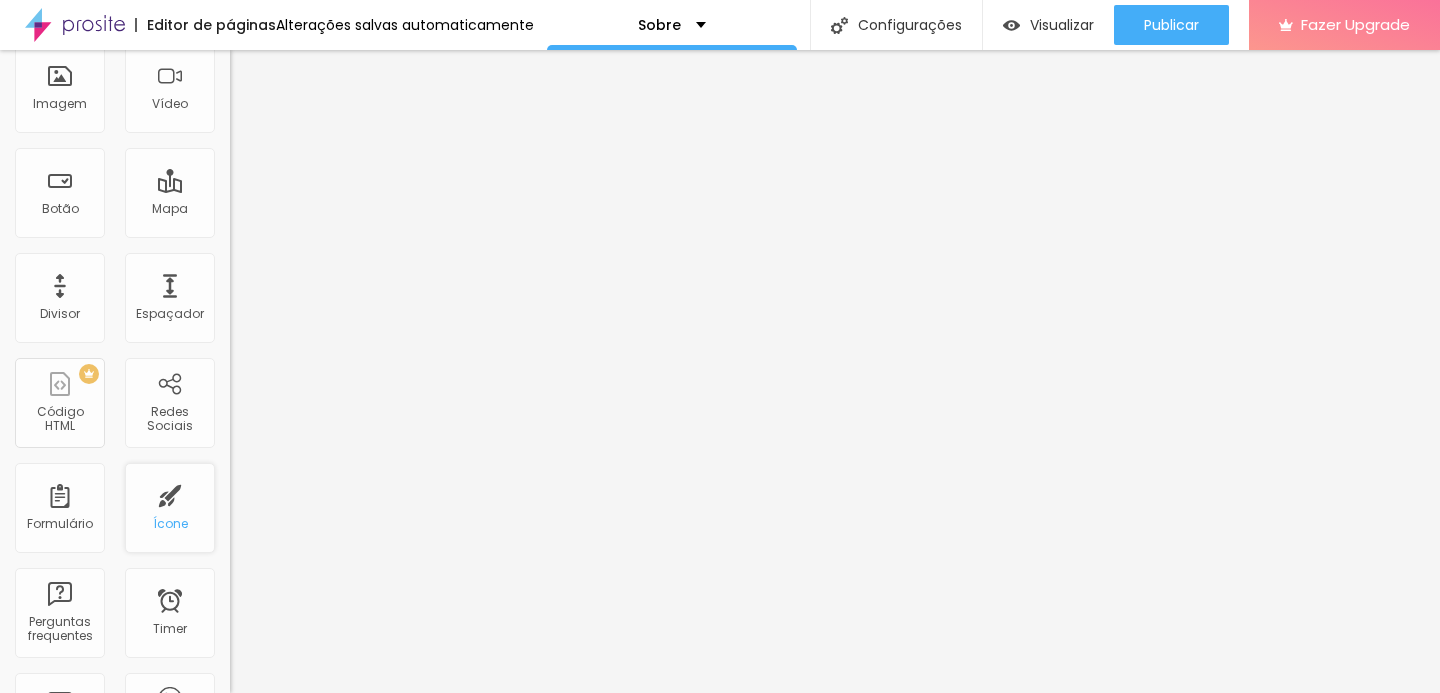 click on "Ícone" at bounding box center [170, 524] 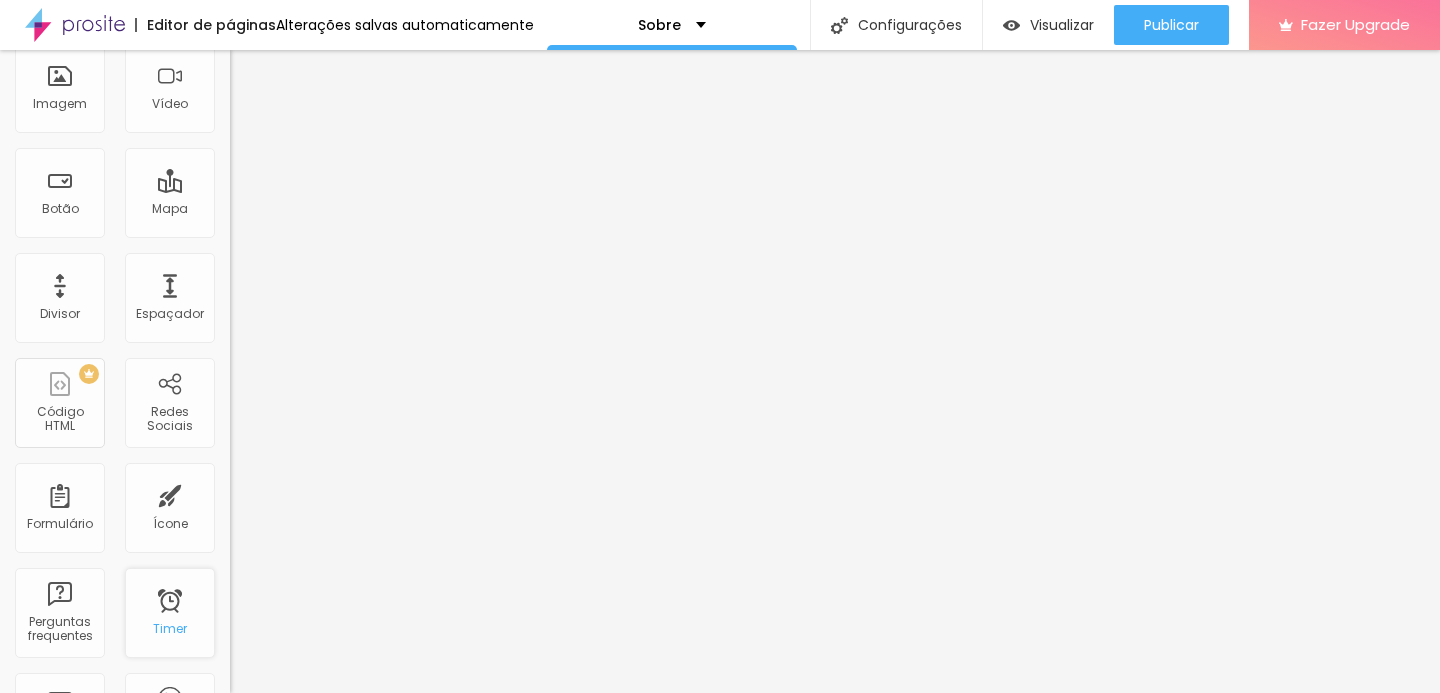 click on "Timer" at bounding box center (170, 613) 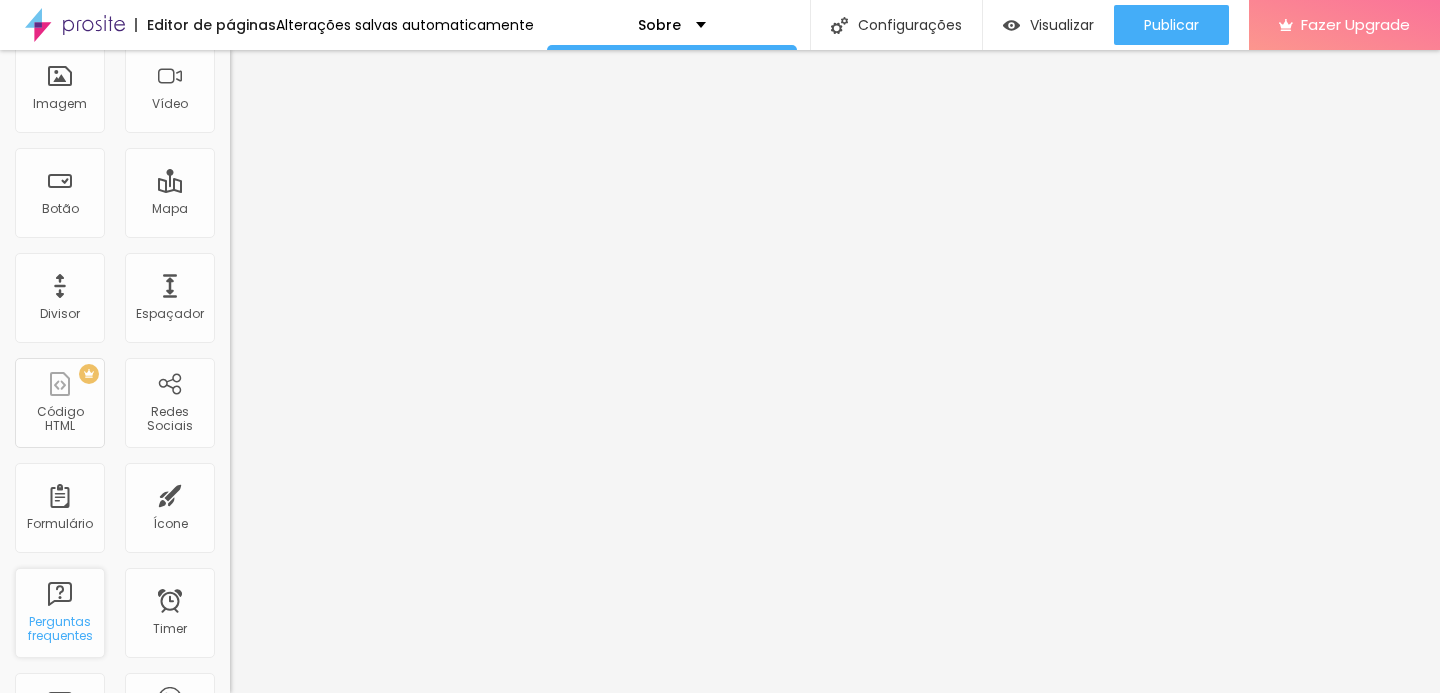 click on "Perguntas frequentes" at bounding box center (59, 629) 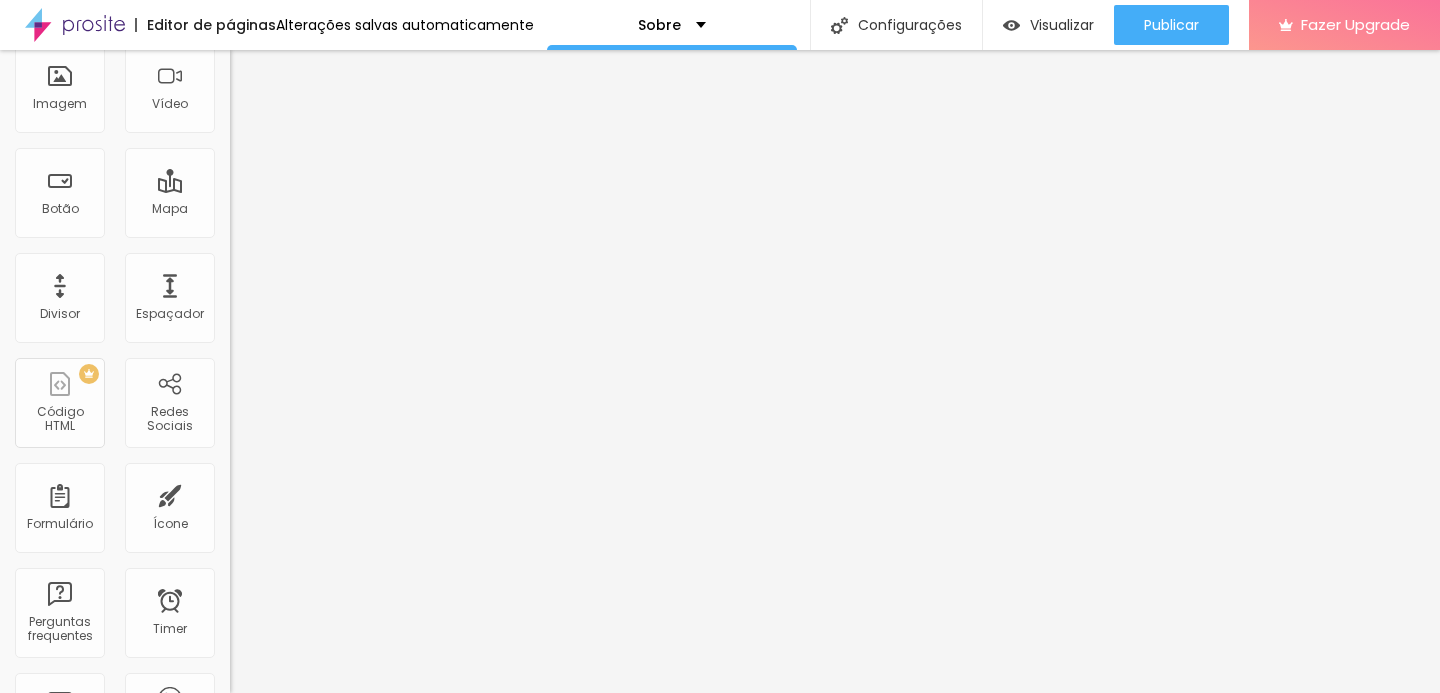scroll, scrollTop: 0, scrollLeft: 0, axis: both 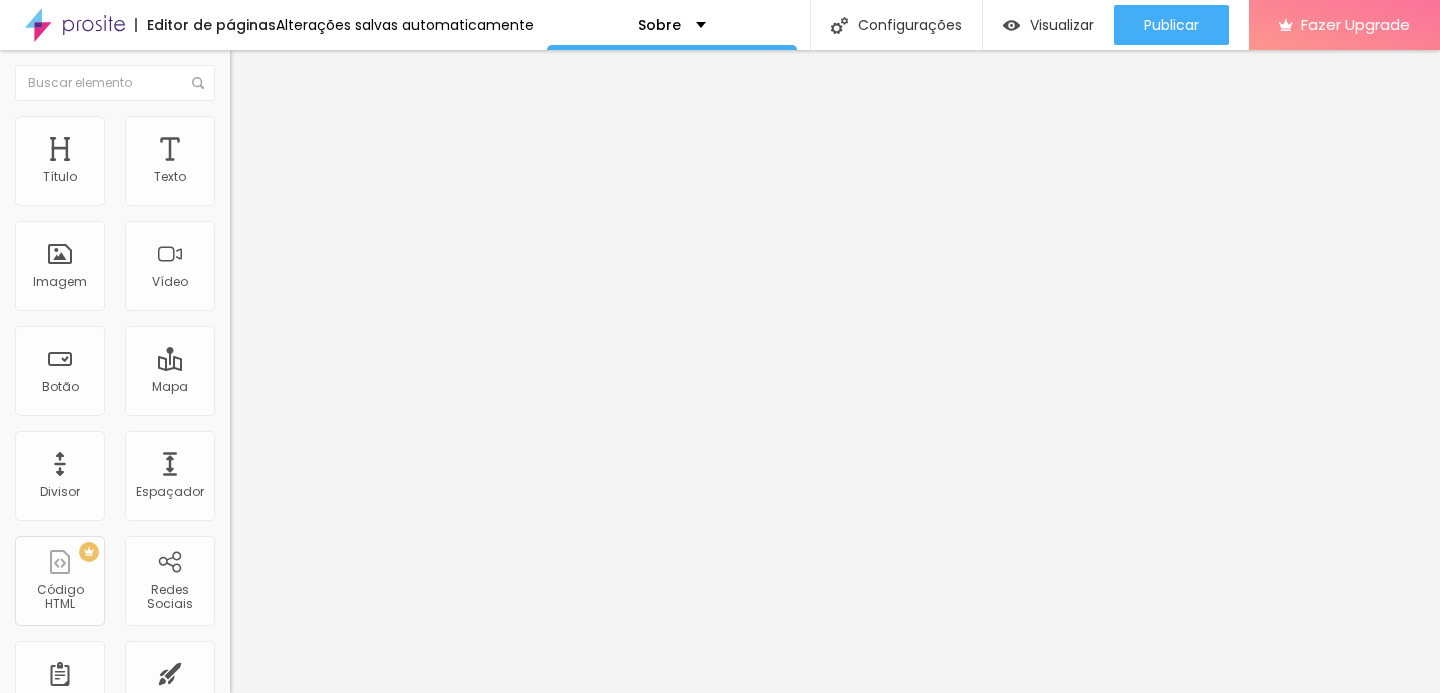 click on "Facebook" at bounding box center (345, 294) 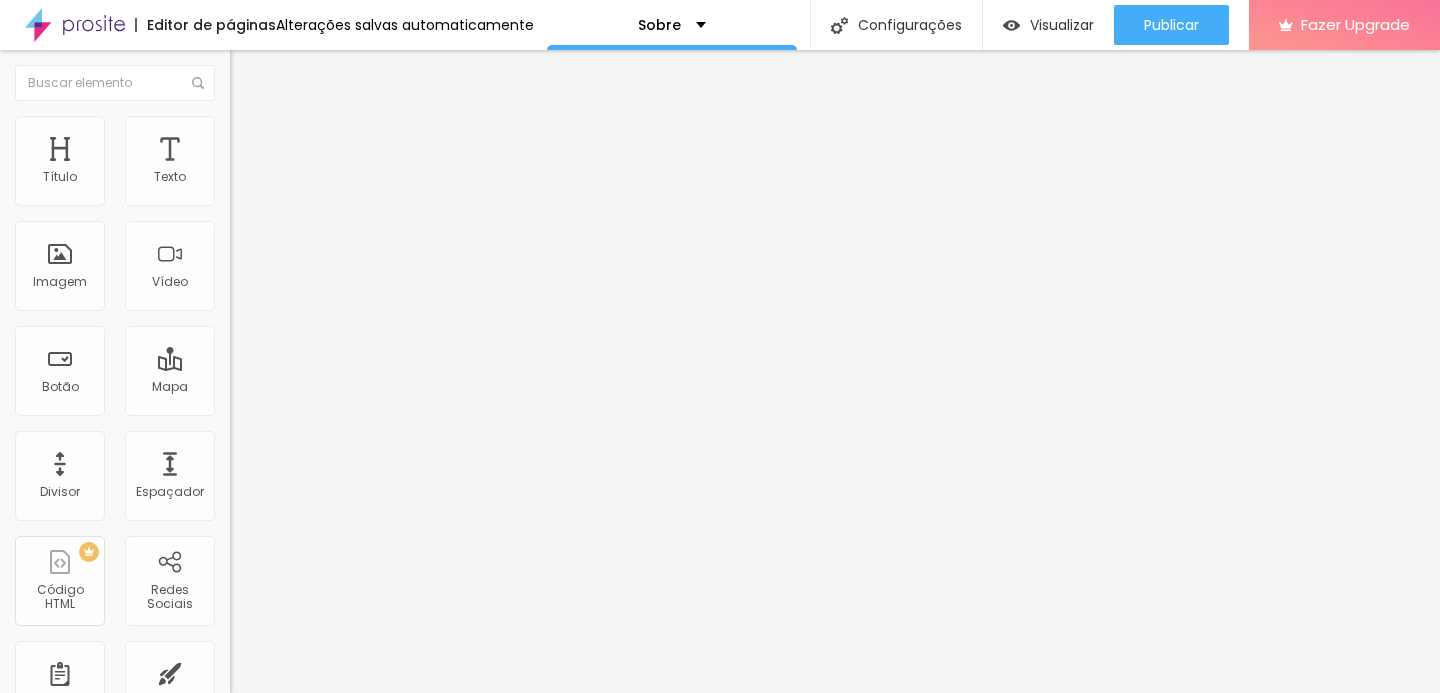 click on "Facebook Instagram WhatsApp Youtube Messenger Pinterest Vimeo Twitter Linkedin Spotify Flicker Tumblr Telegram Soundcloud Snapchat" at bounding box center (720, 1039) 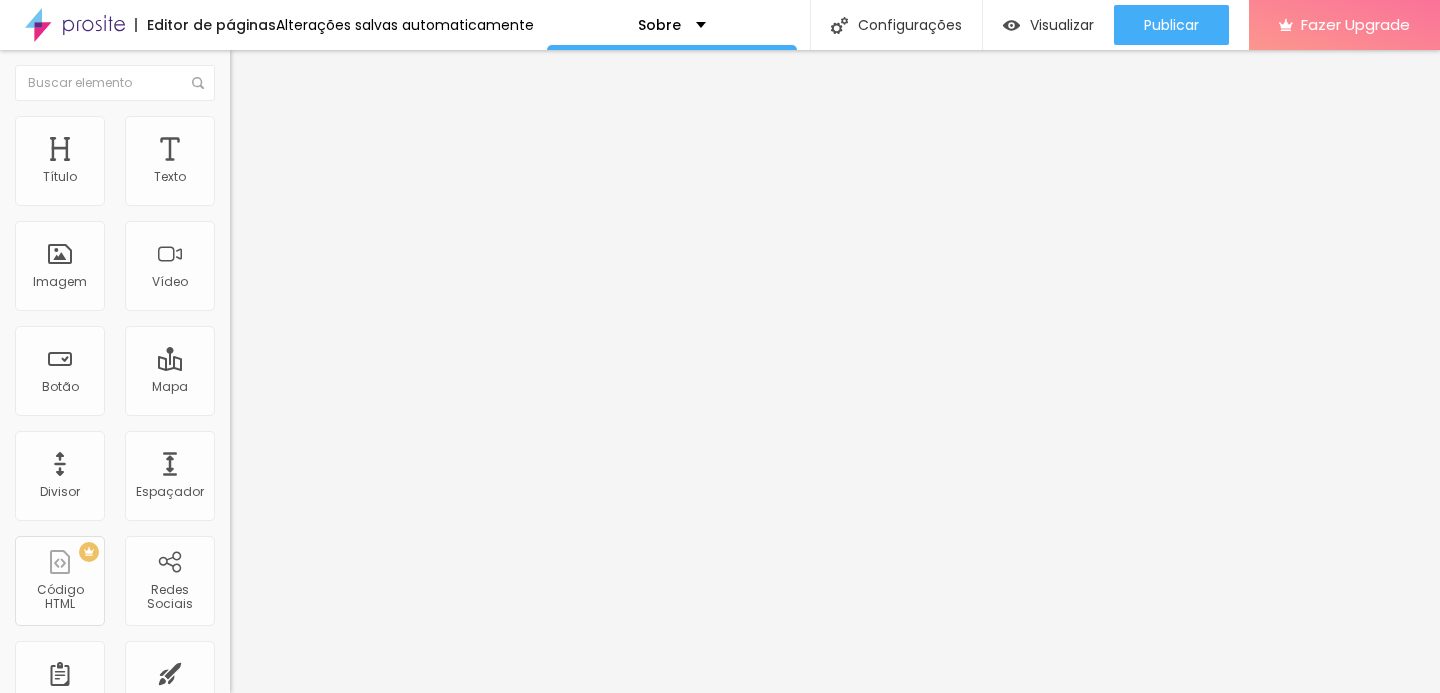 click at bounding box center [237, 1621] 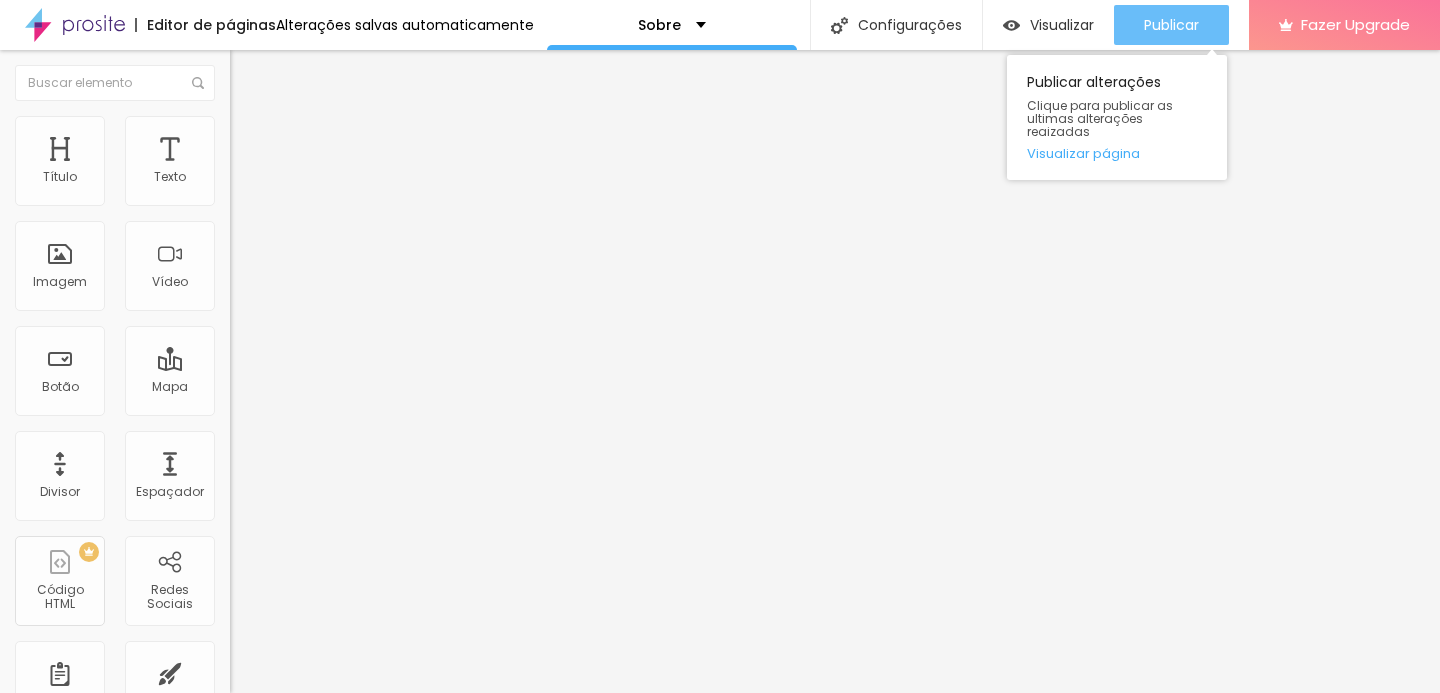type on "https://www.facebook.com/[USERNAME]" 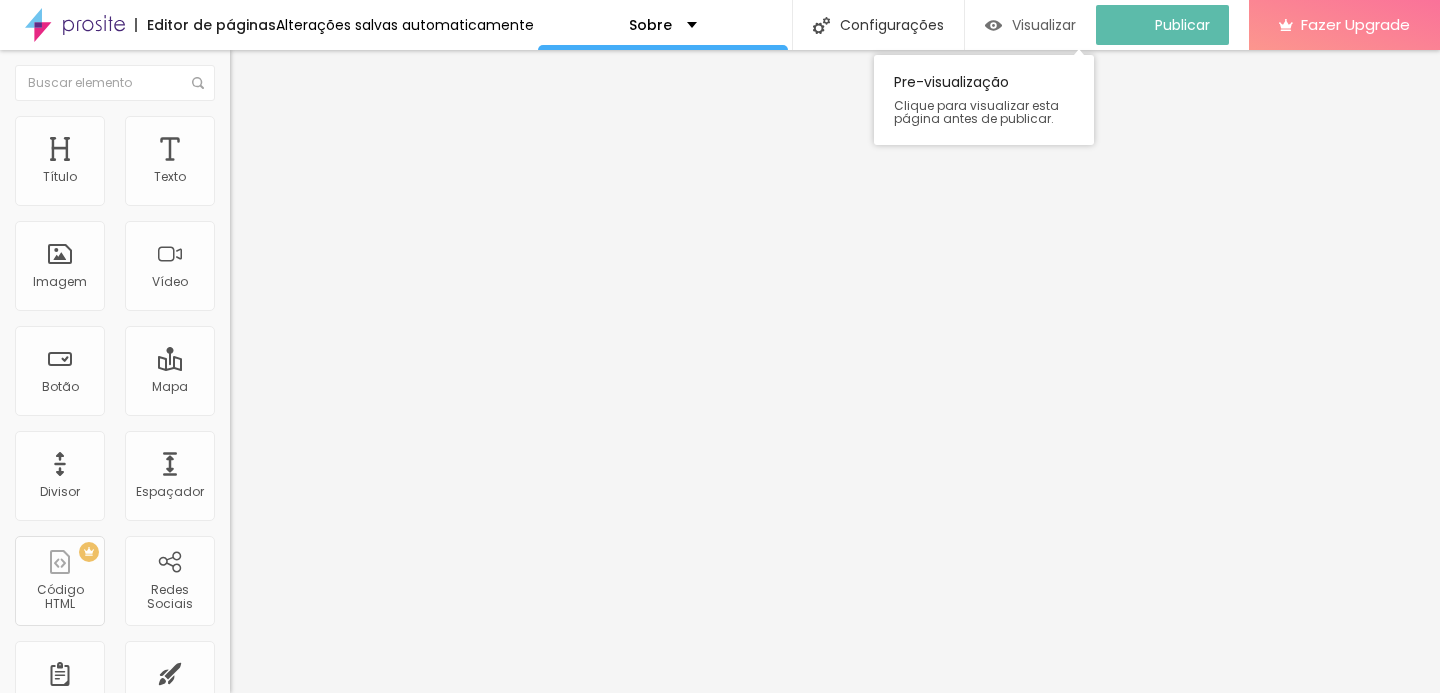 click on "Visualizar" at bounding box center (1044, 25) 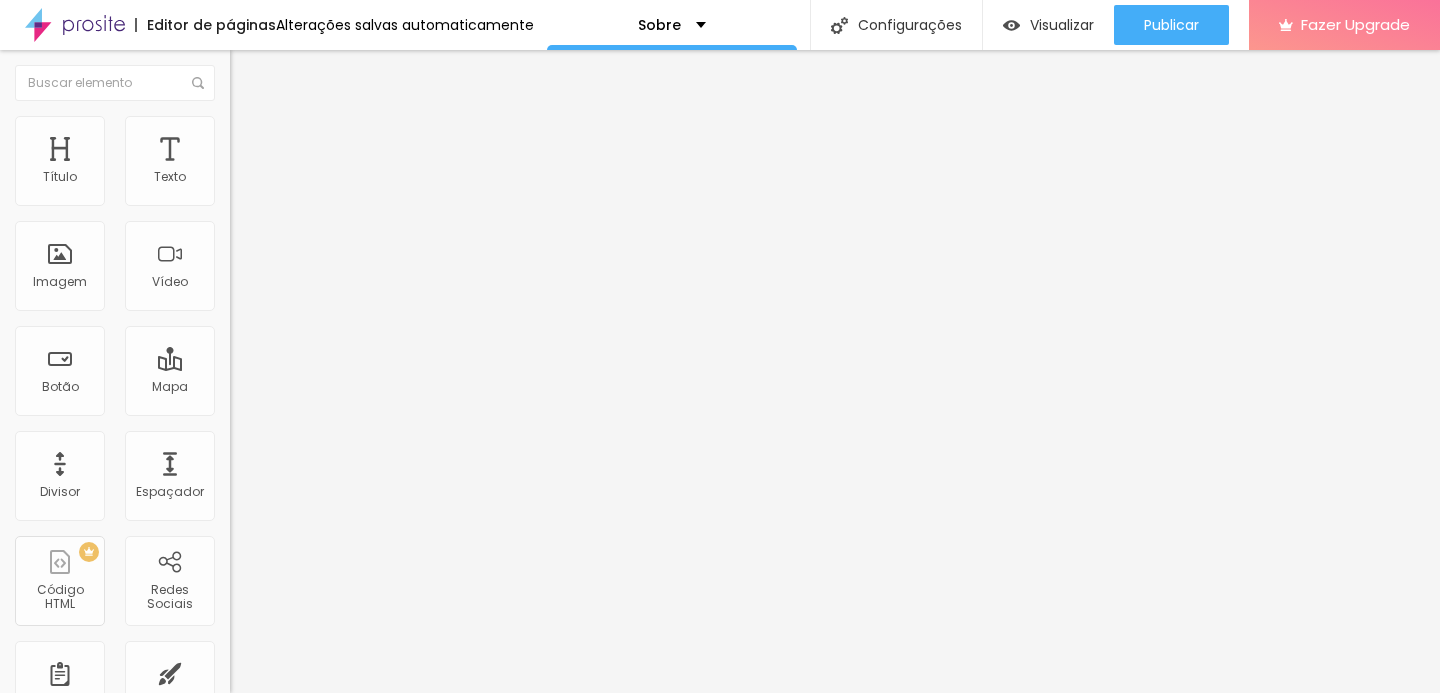 click on "Editor de páginas" at bounding box center (205, 25) 